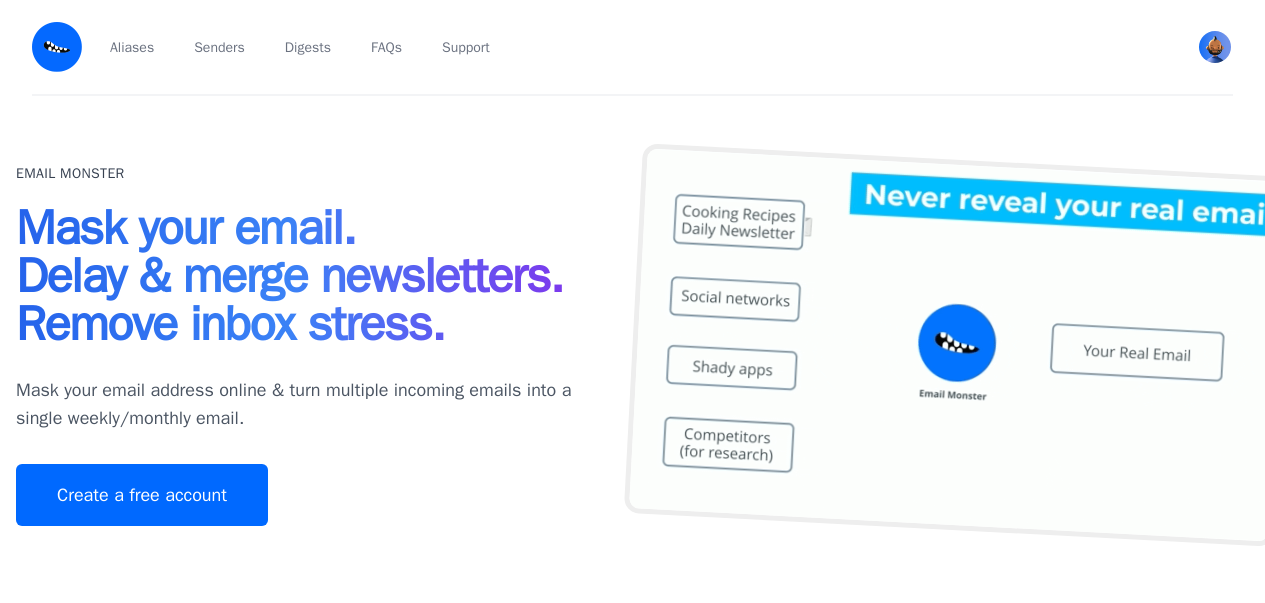 scroll, scrollTop: 0, scrollLeft: 0, axis: both 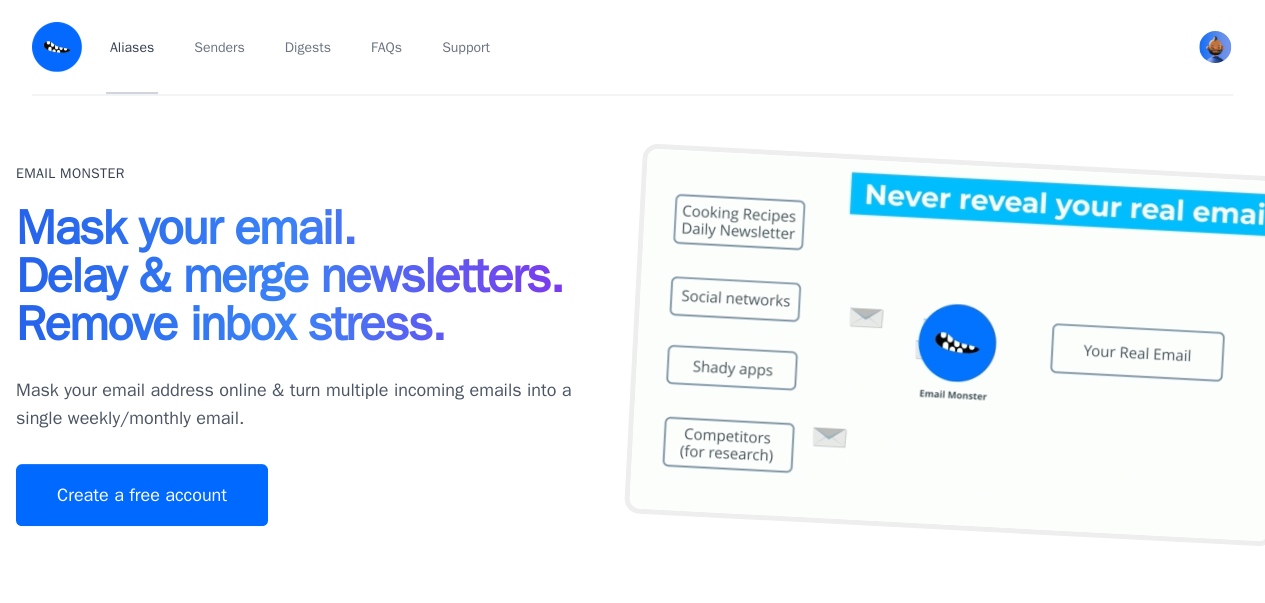 click on "Aliases" at bounding box center (132, 47) 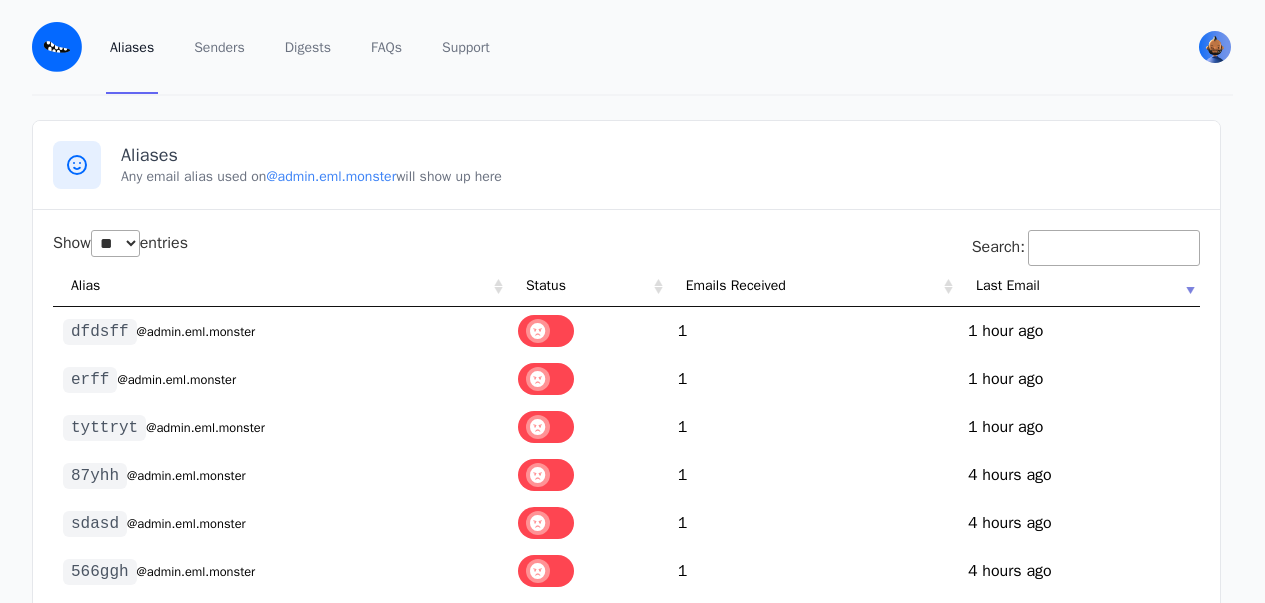 select on "**" 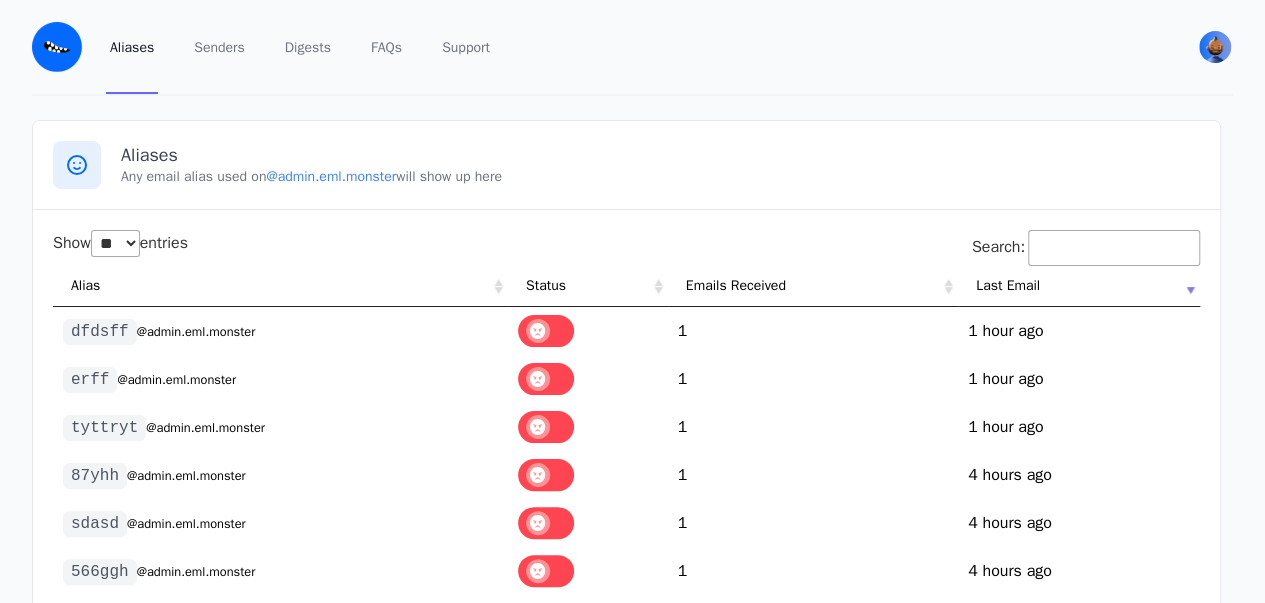 scroll, scrollTop: 0, scrollLeft: 0, axis: both 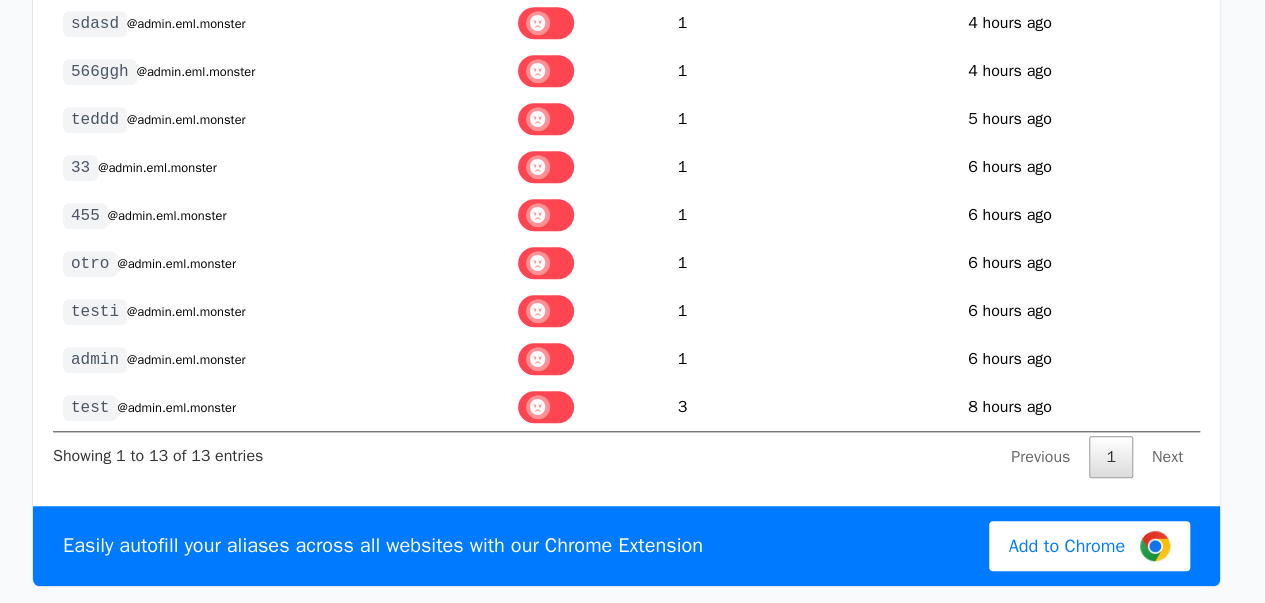 click on "Next" at bounding box center (1167, 457) 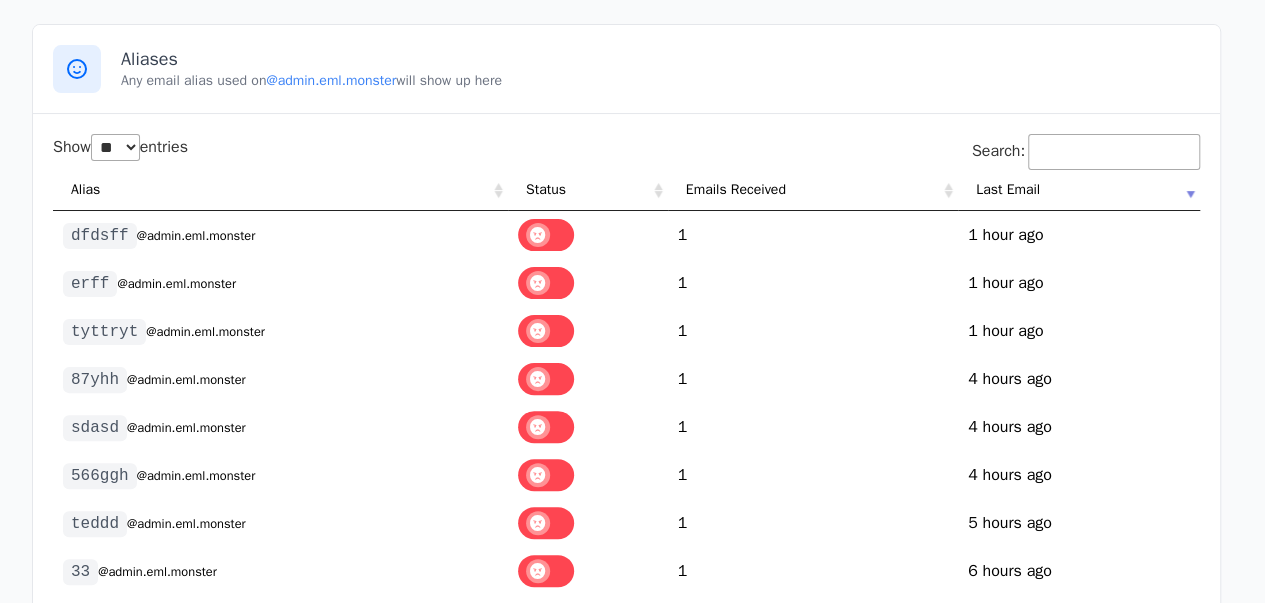 scroll, scrollTop: 0, scrollLeft: 0, axis: both 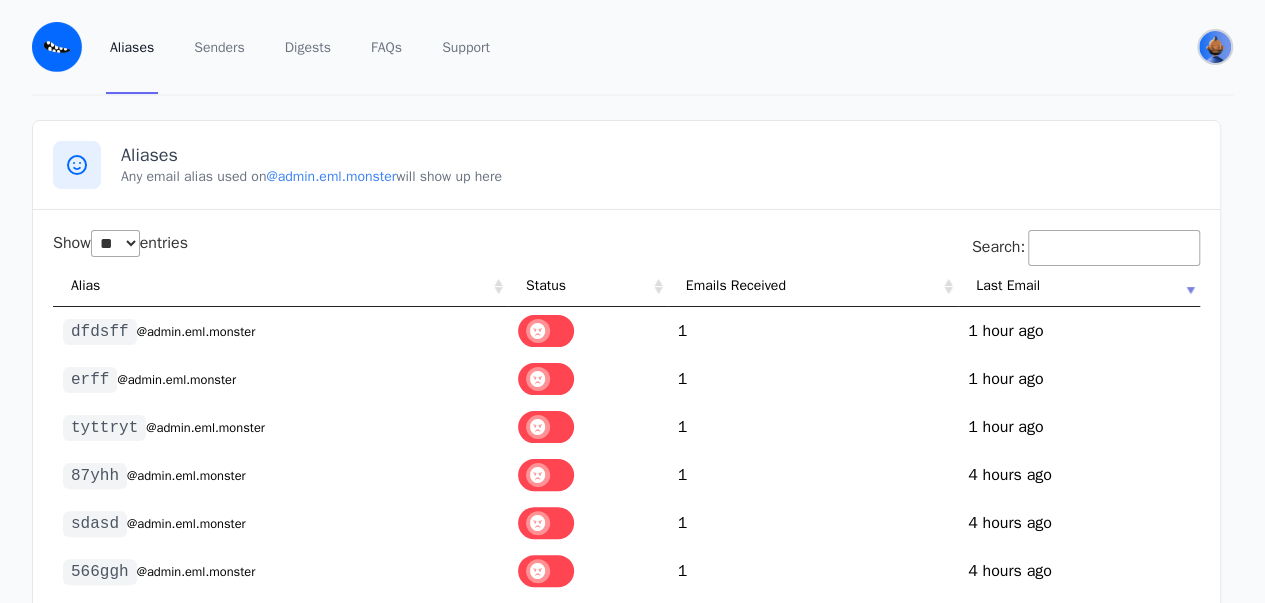 click at bounding box center [1215, 47] 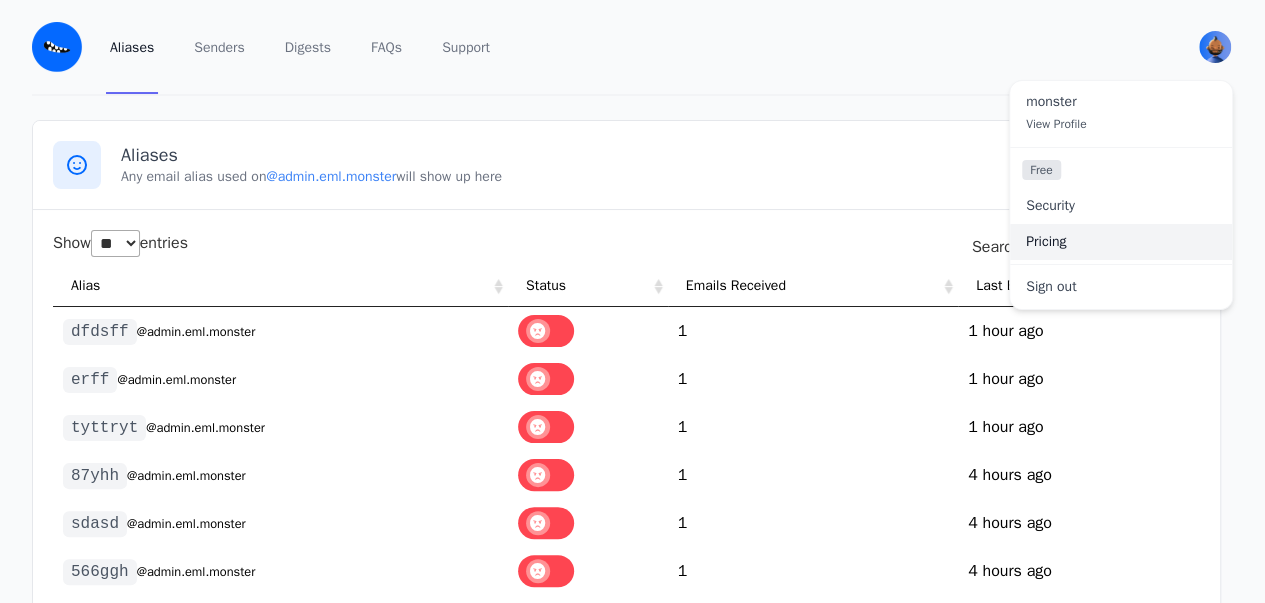 click on "Pricing" at bounding box center [1121, 242] 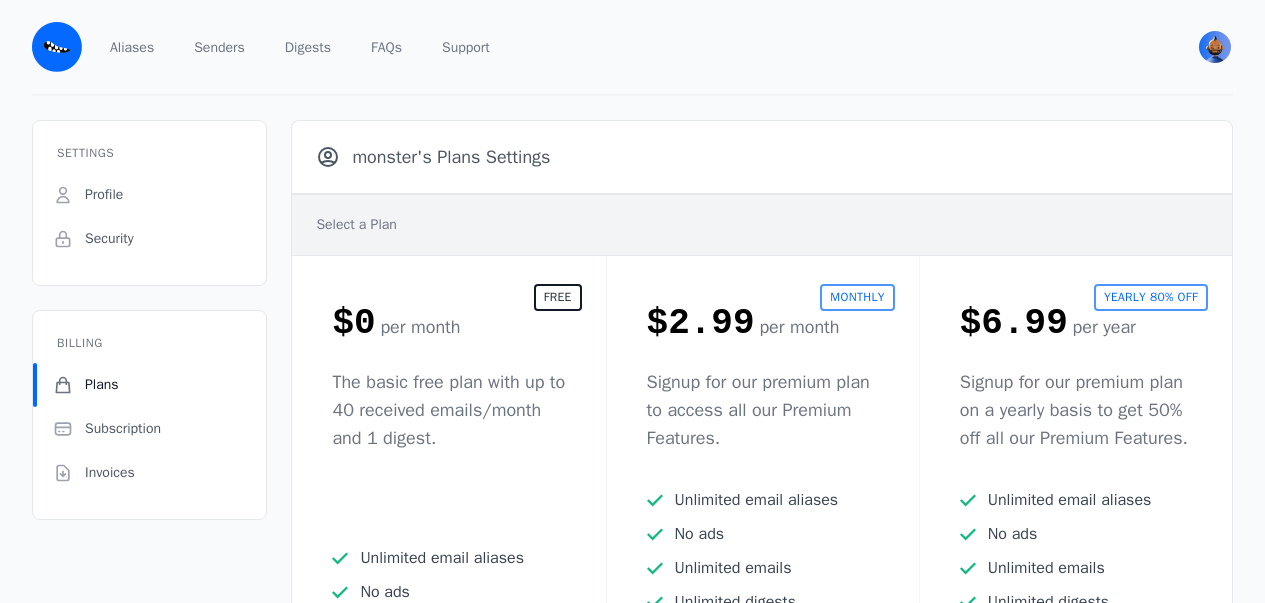 scroll, scrollTop: 0, scrollLeft: 0, axis: both 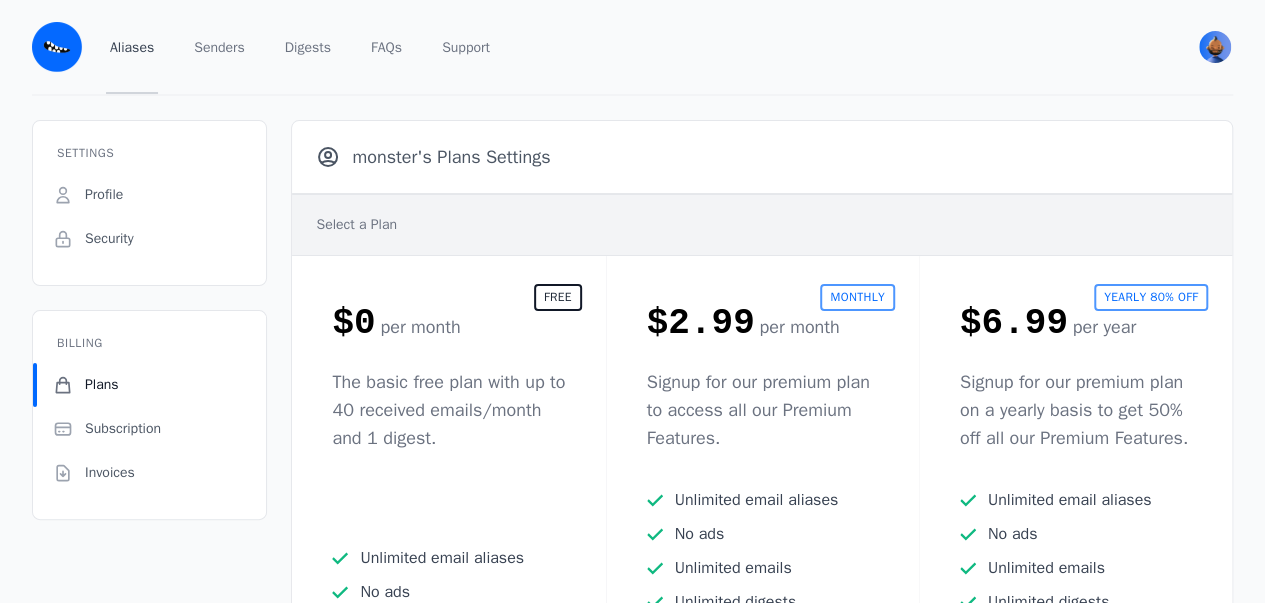 click on "Aliases" at bounding box center [132, 47] 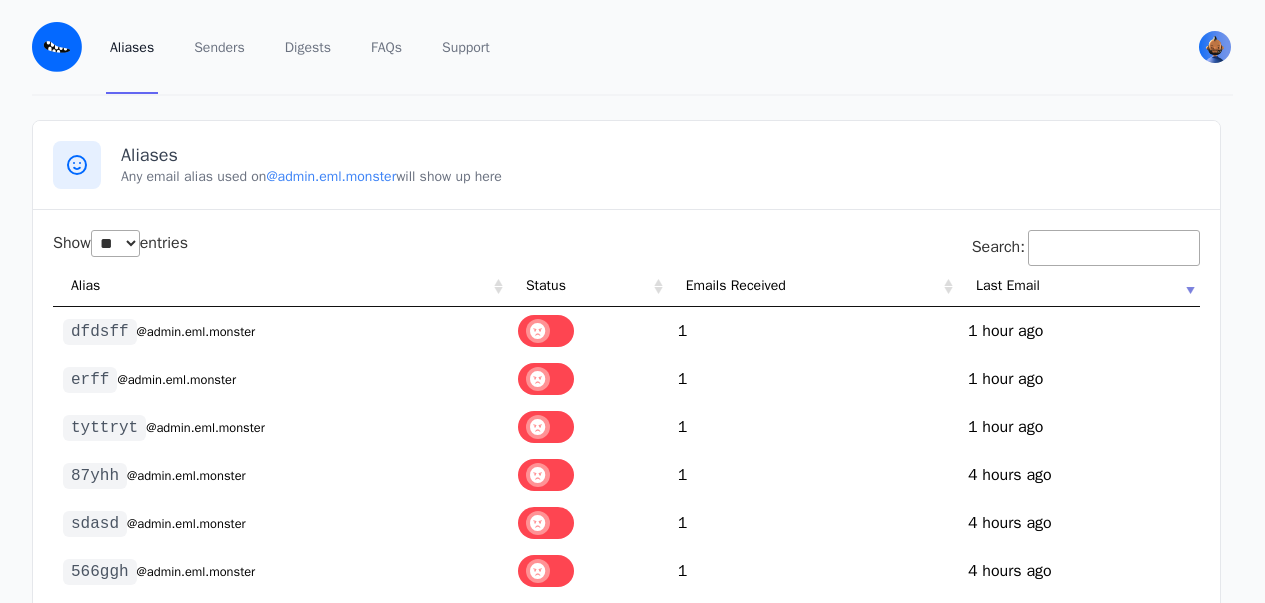 select on "**" 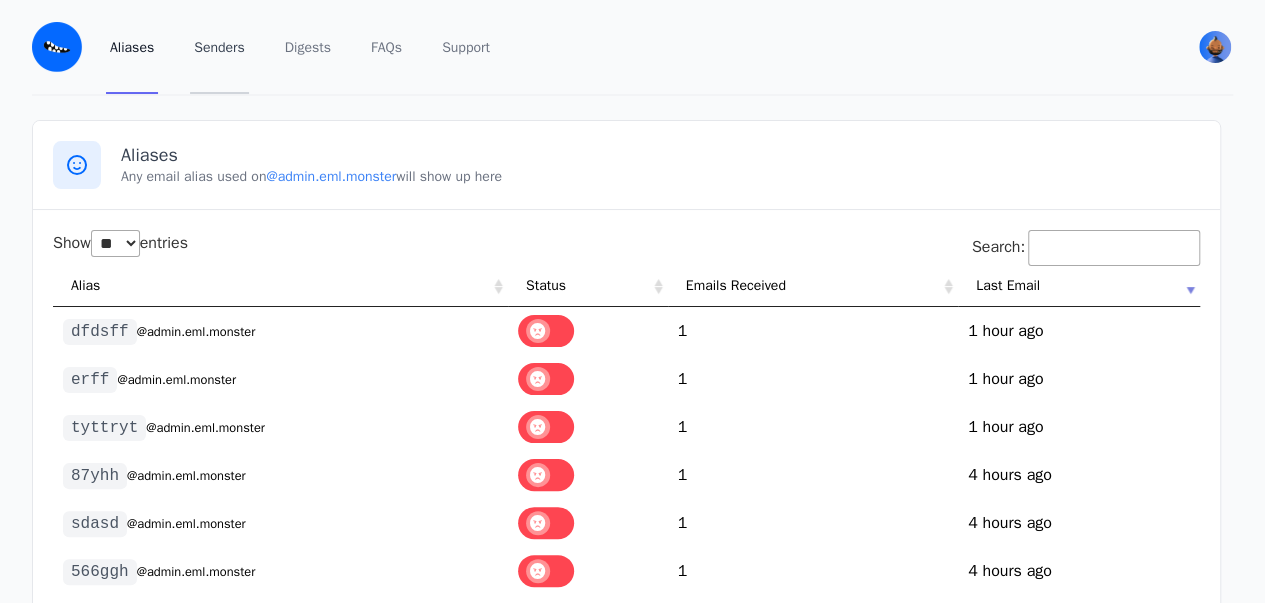 scroll, scrollTop: 0, scrollLeft: 0, axis: both 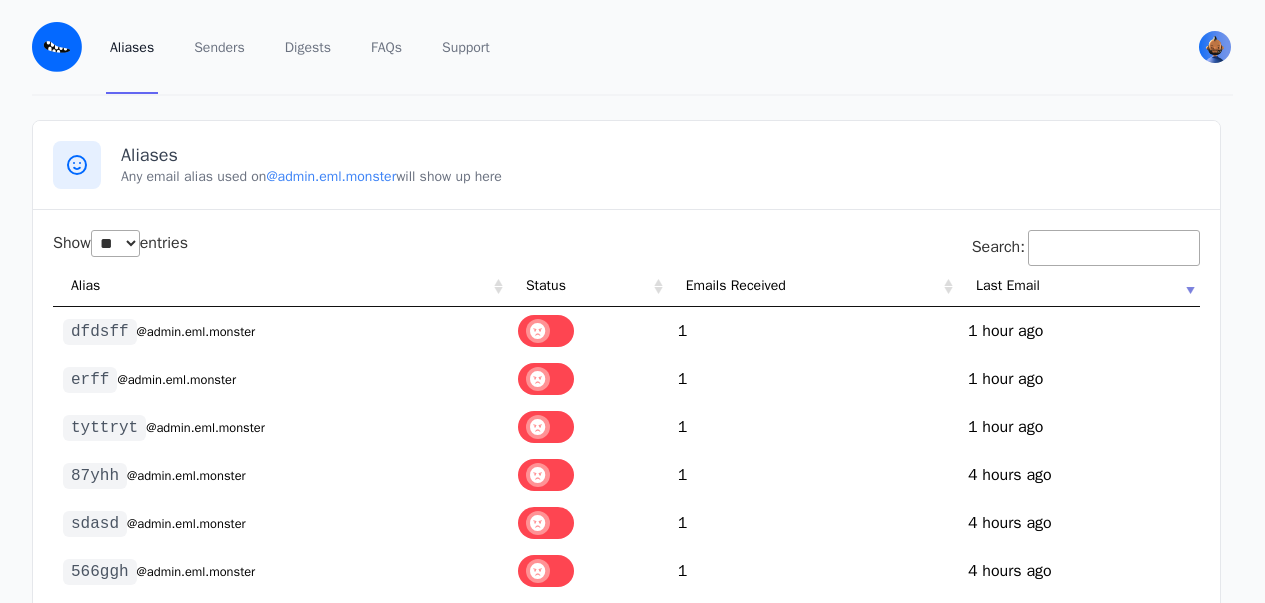 select on "**" 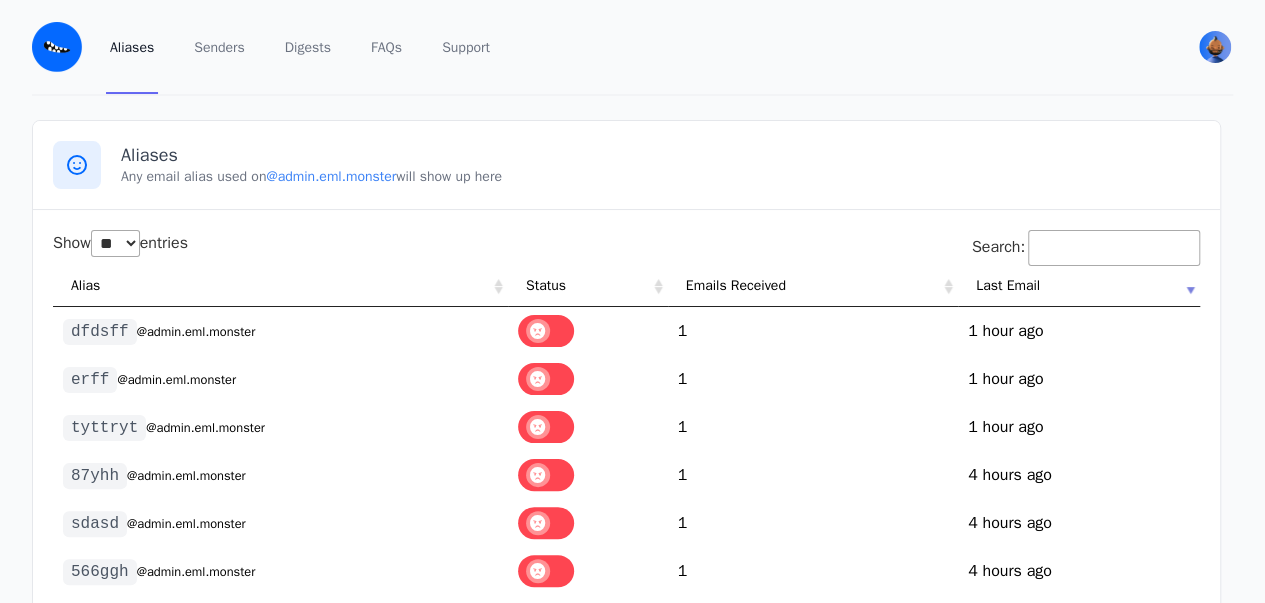scroll, scrollTop: 0, scrollLeft: 0, axis: both 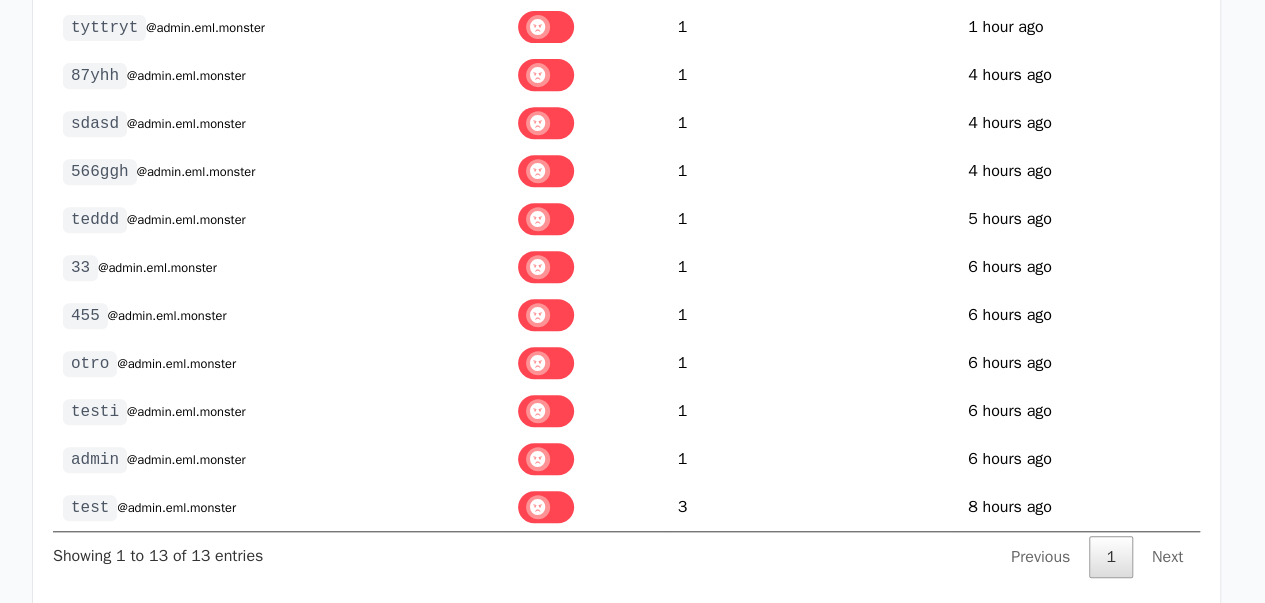 click on "Next" at bounding box center [1167, 557] 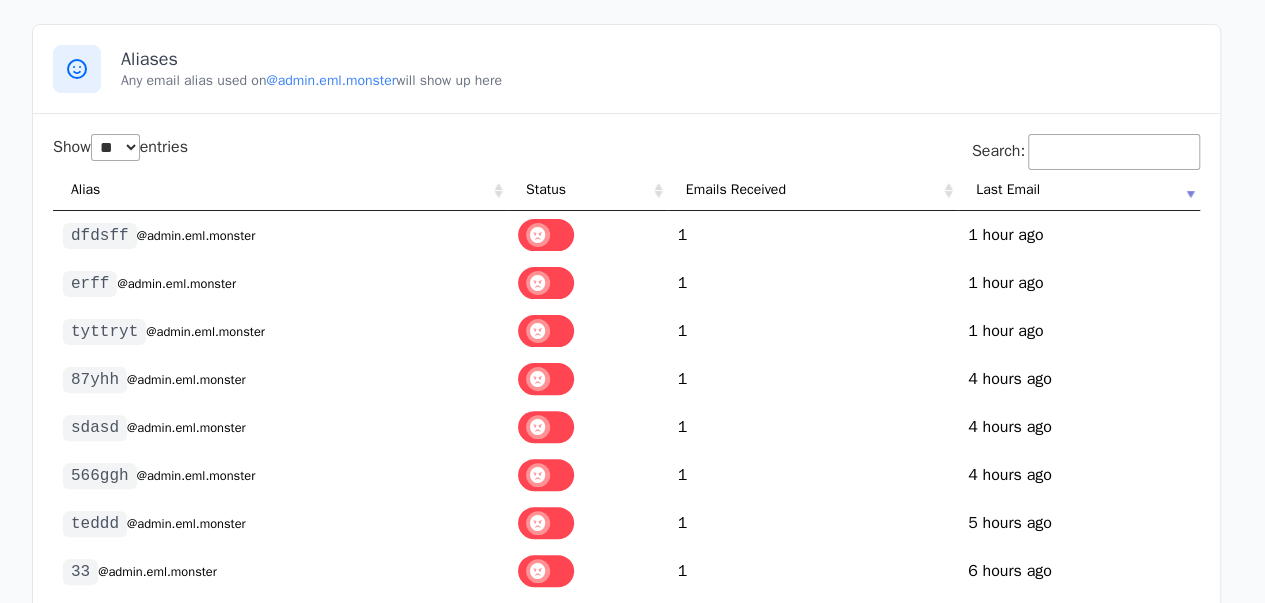 scroll, scrollTop: 0, scrollLeft: 0, axis: both 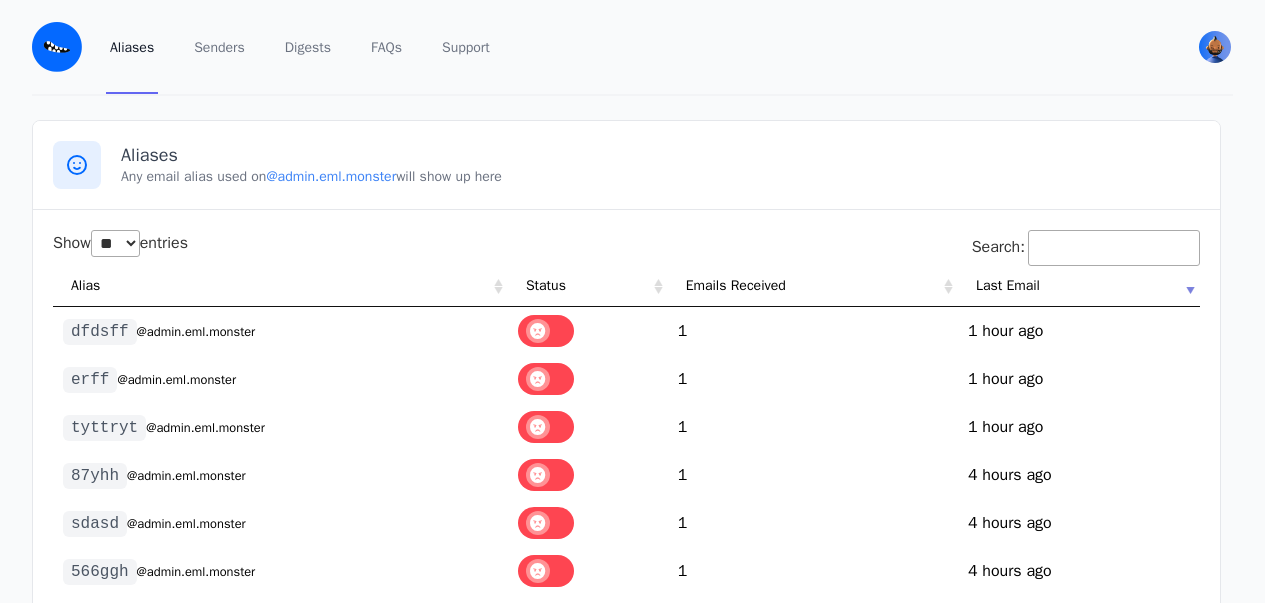 select on "**" 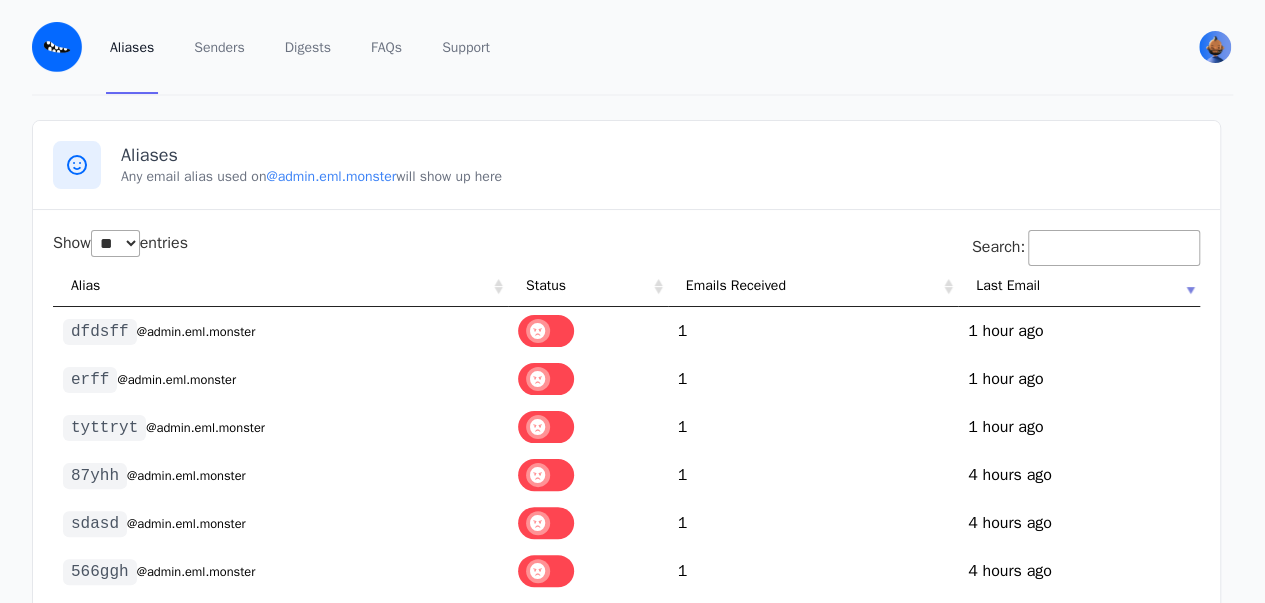 scroll, scrollTop: 0, scrollLeft: 0, axis: both 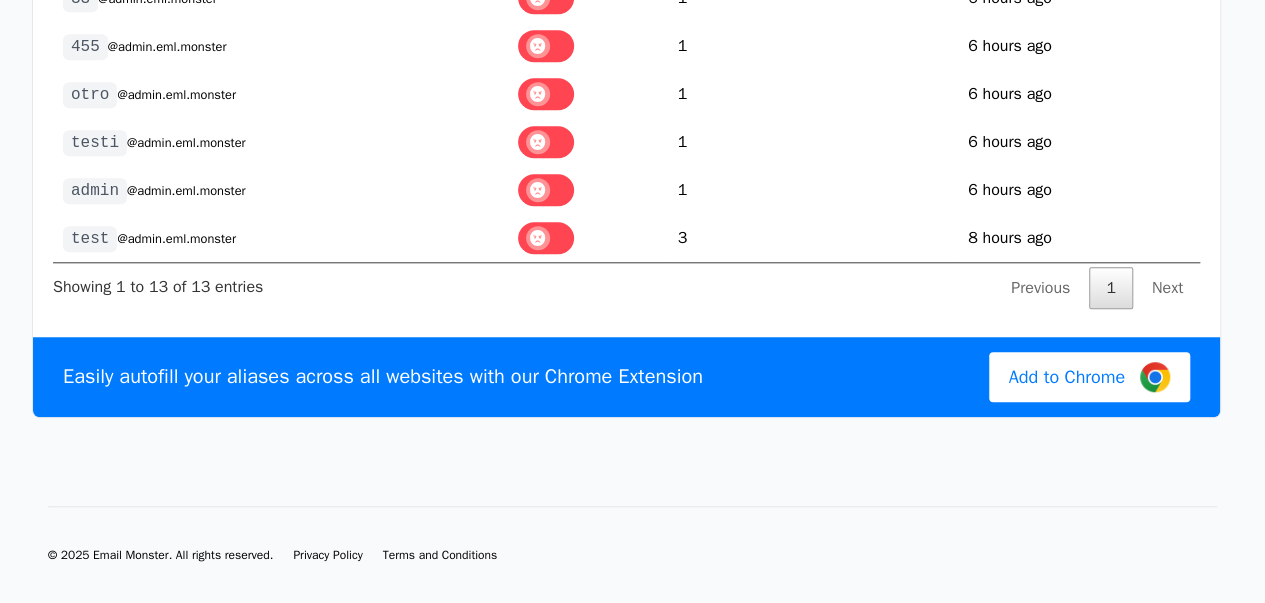 click on "Next" at bounding box center [1167, 288] 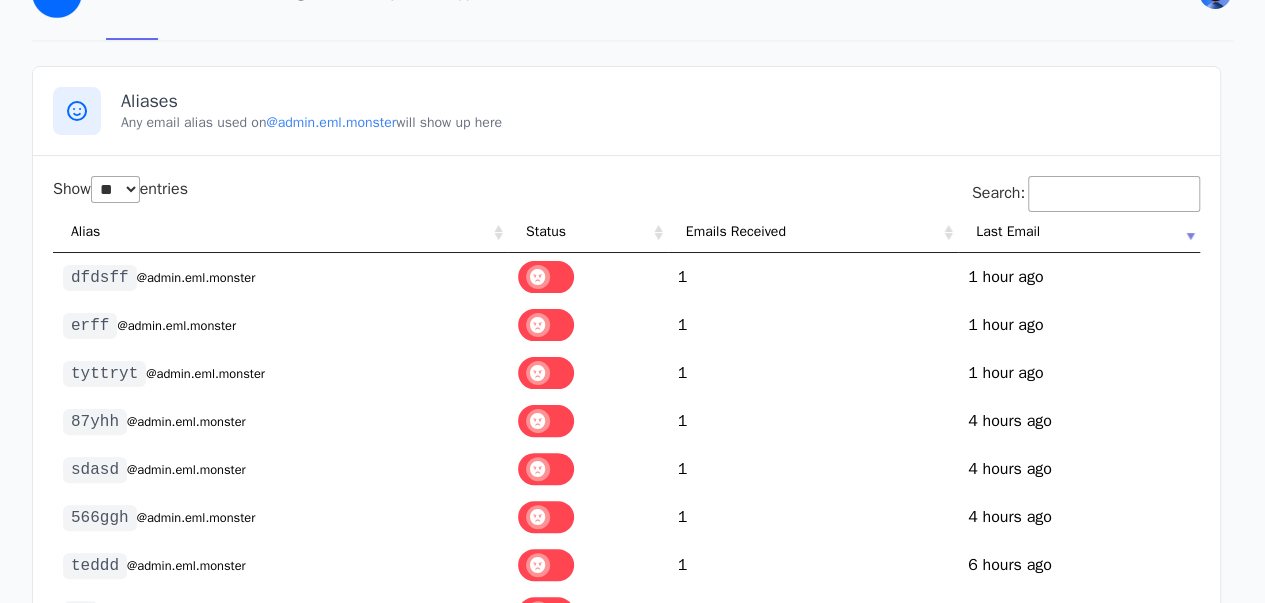 scroll, scrollTop: 0, scrollLeft: 0, axis: both 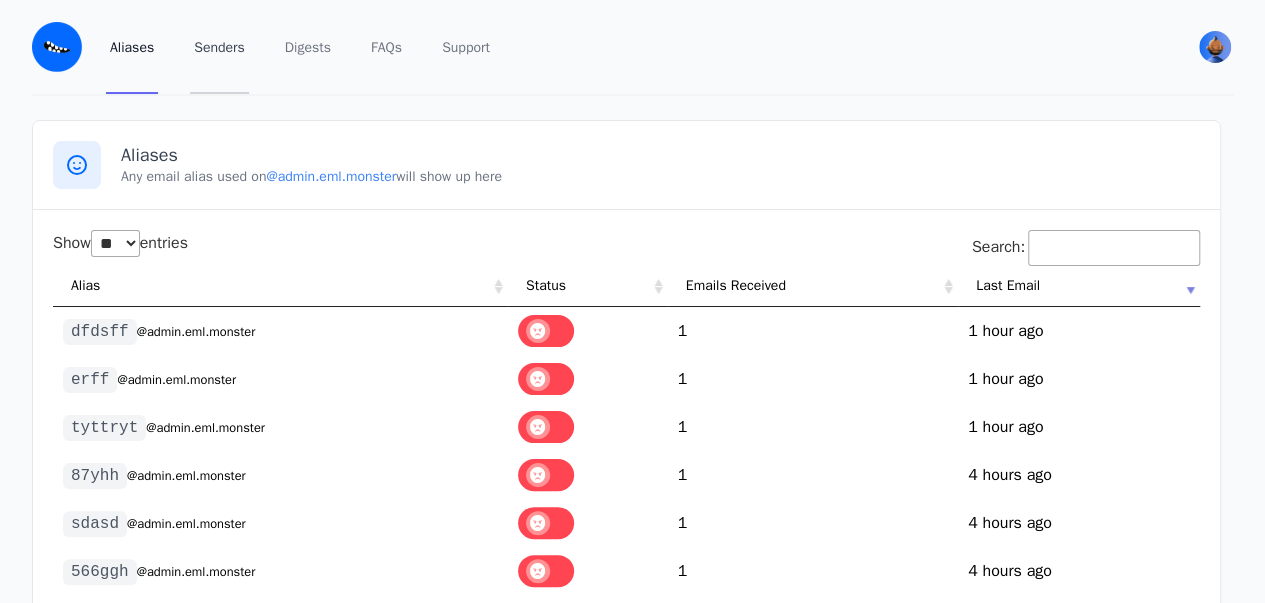 click on "Senders" at bounding box center [219, 47] 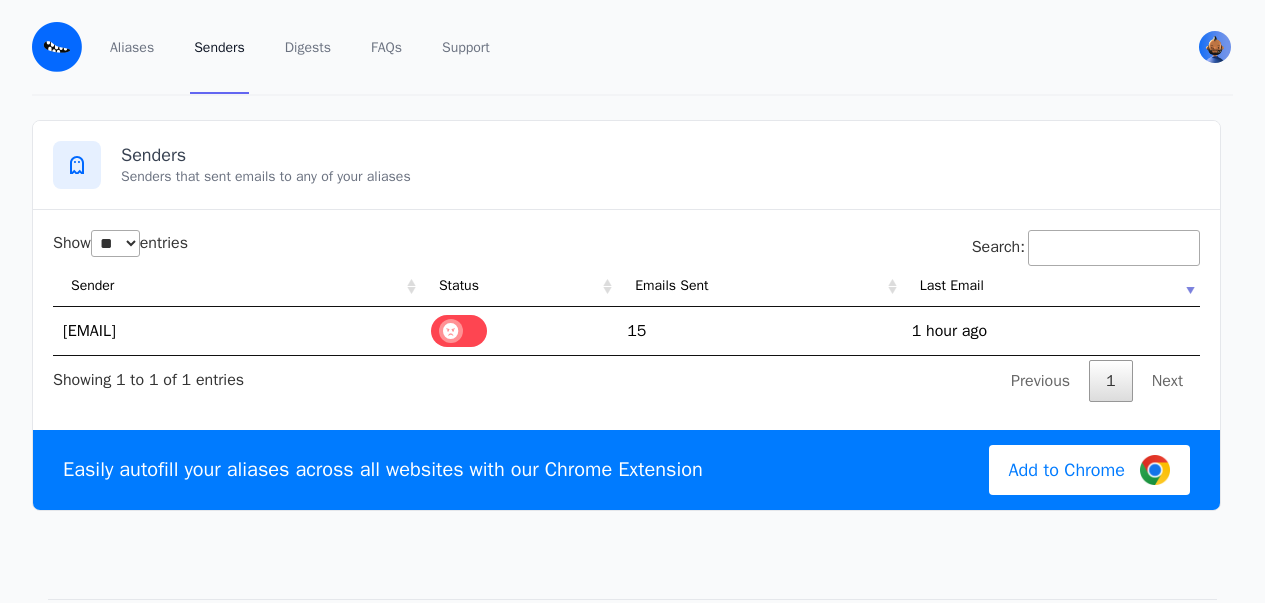 select on "**" 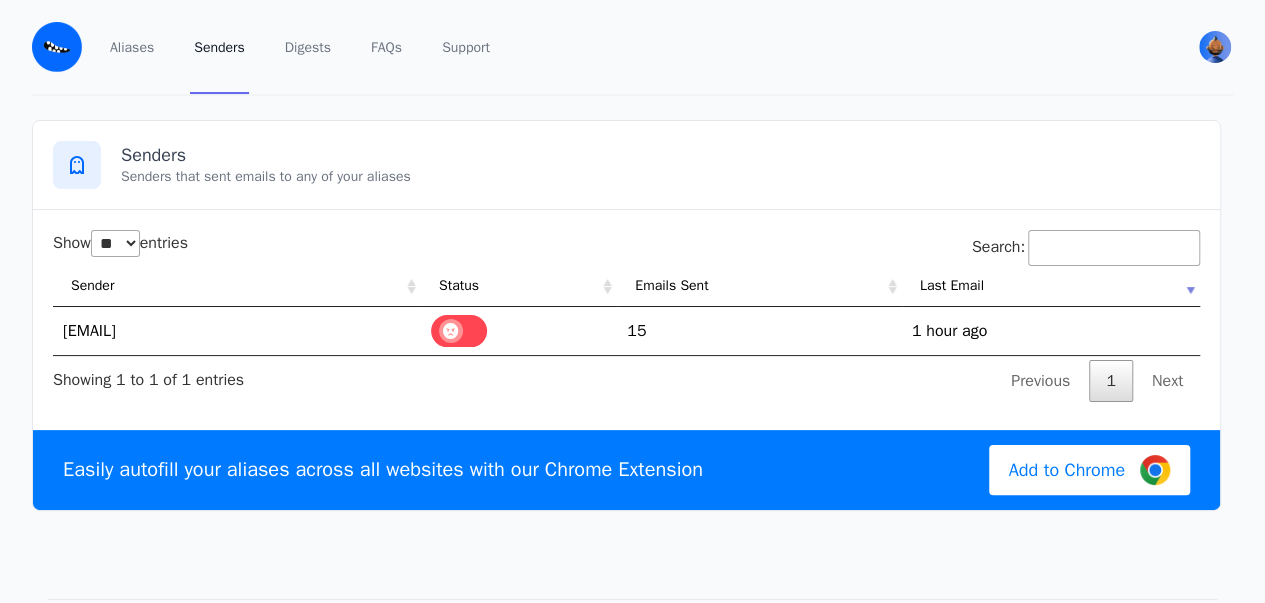 scroll, scrollTop: 0, scrollLeft: 0, axis: both 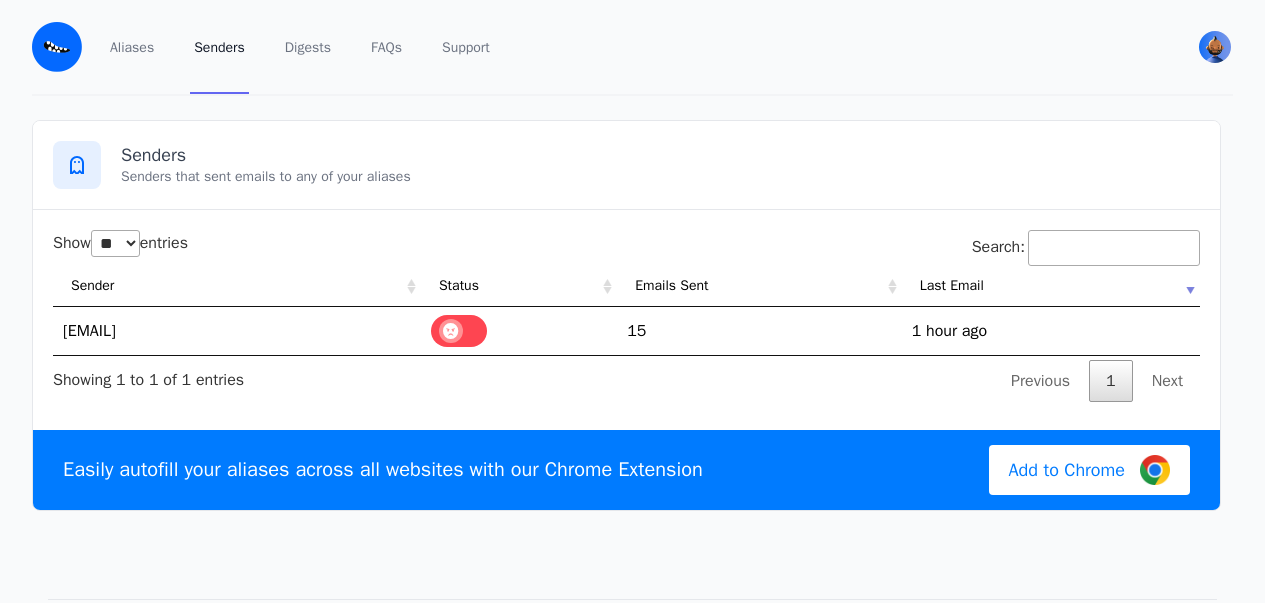 select on "**" 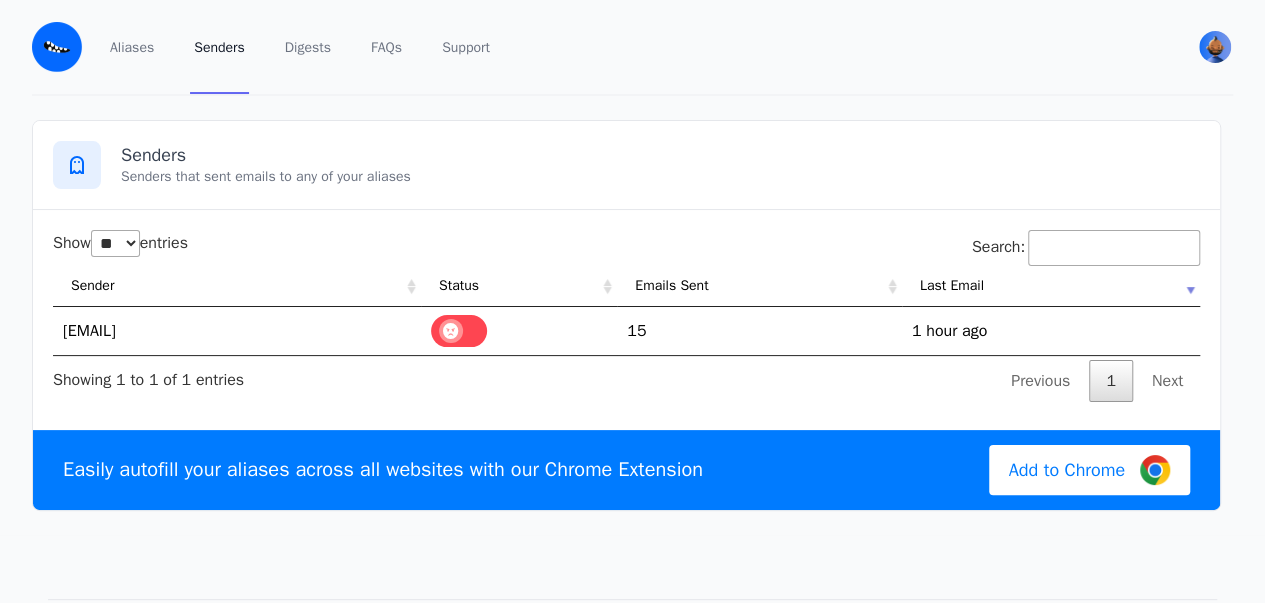 scroll, scrollTop: 0, scrollLeft: 0, axis: both 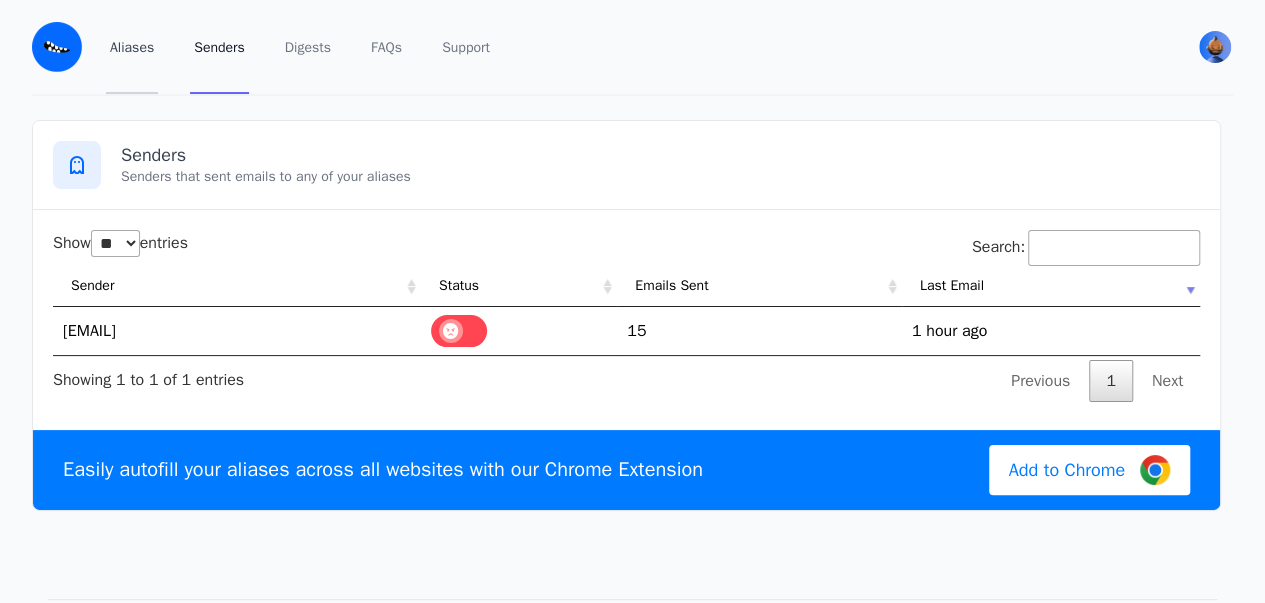 click on "Aliases" at bounding box center (132, 47) 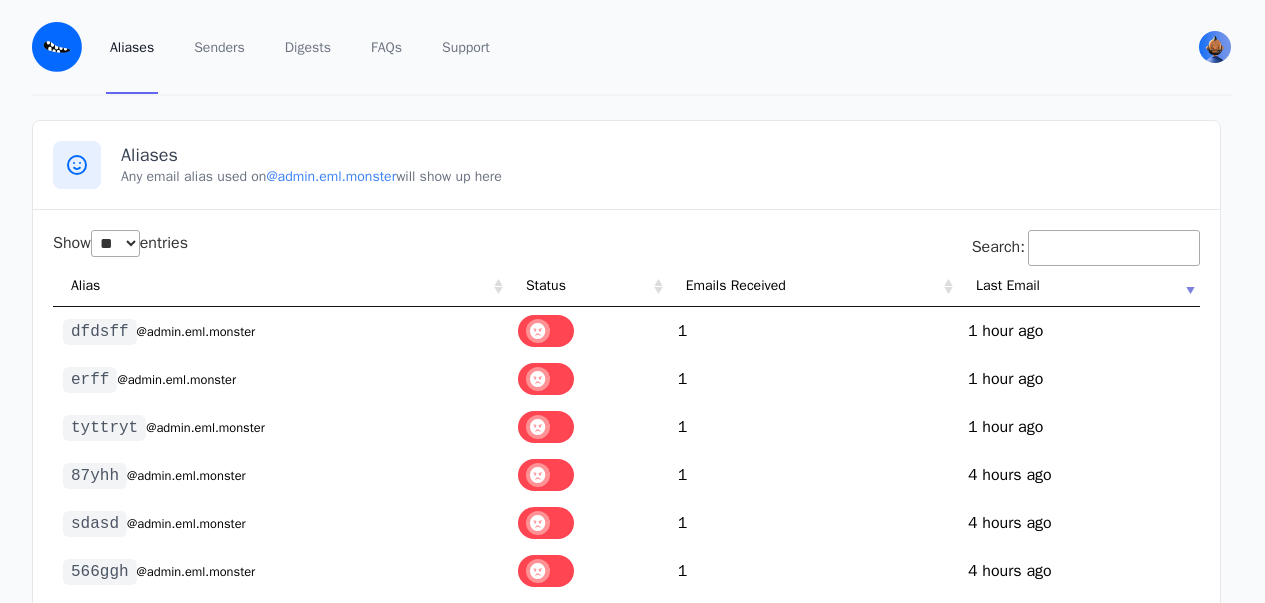 scroll, scrollTop: 0, scrollLeft: 0, axis: both 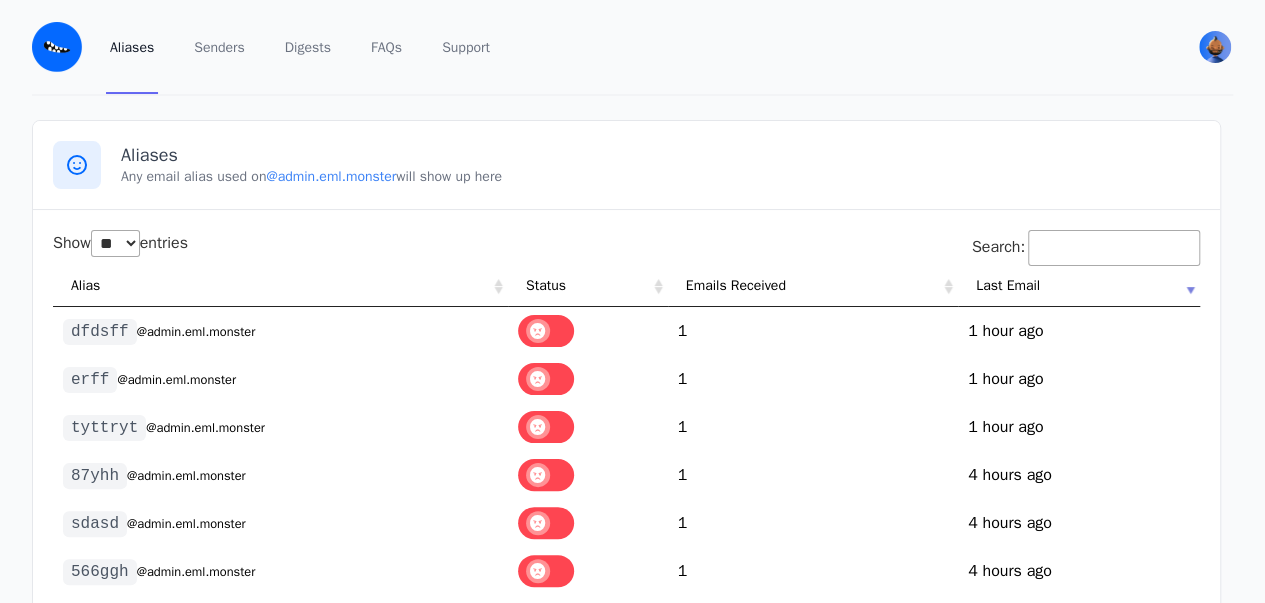 click on "Show  ** ** ** ***  entries" at bounding box center [120, 243] 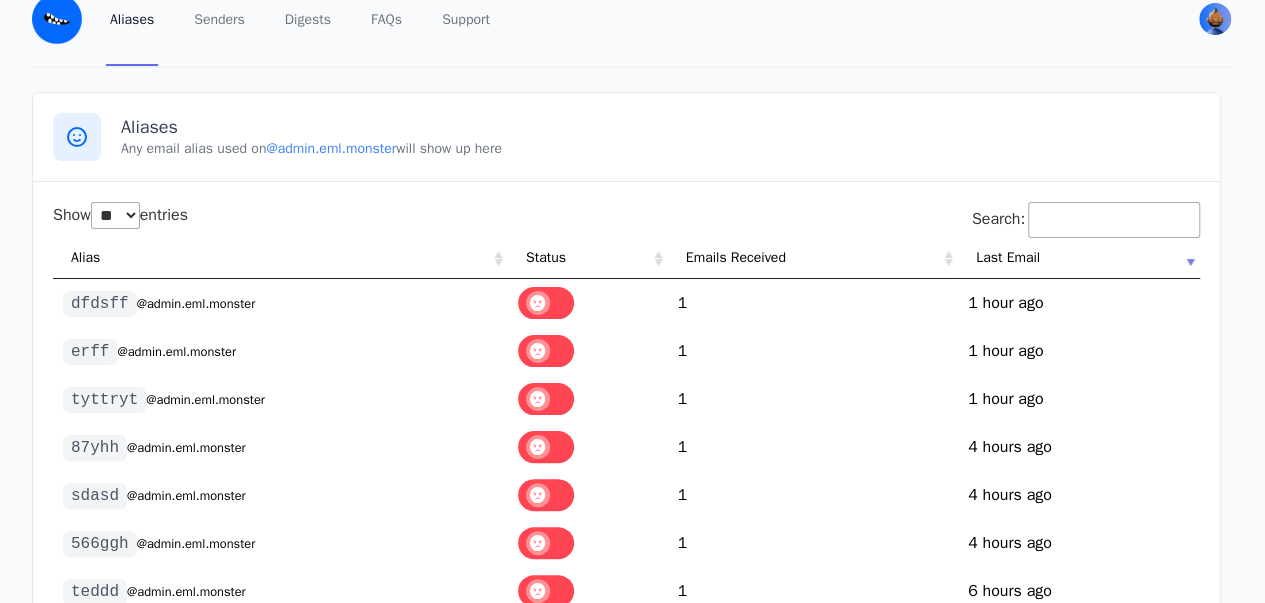scroll, scrollTop: 0, scrollLeft: 0, axis: both 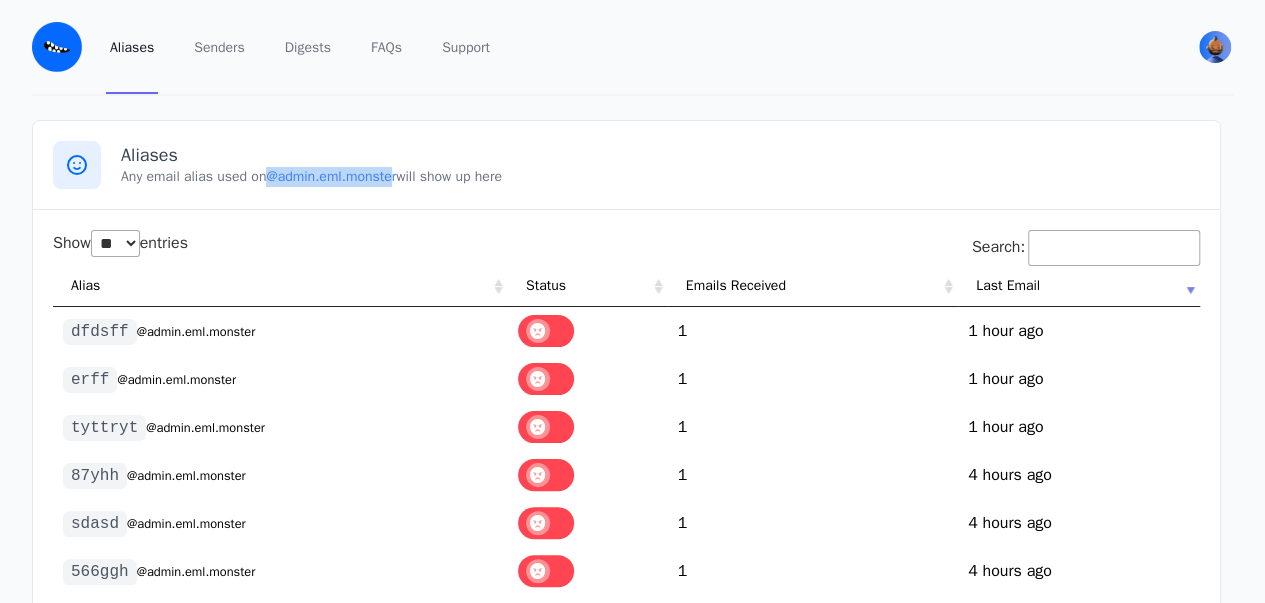 drag, startPoint x: 395, startPoint y: 175, endPoint x: 263, endPoint y: 179, distance: 132.0606 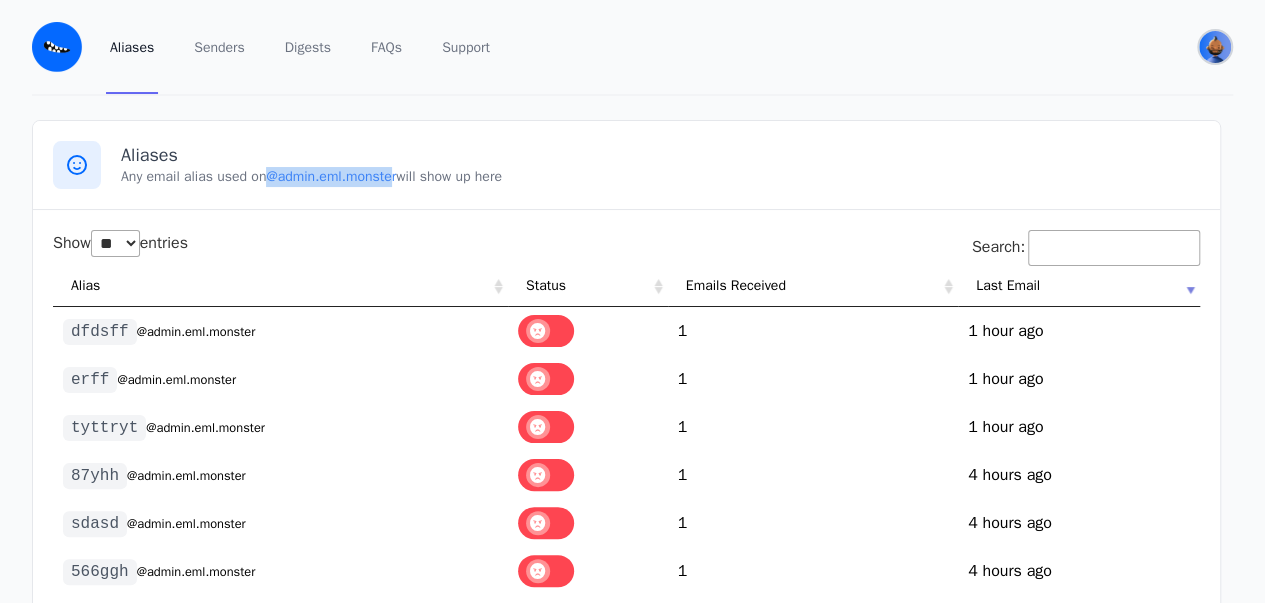 click at bounding box center (1215, 47) 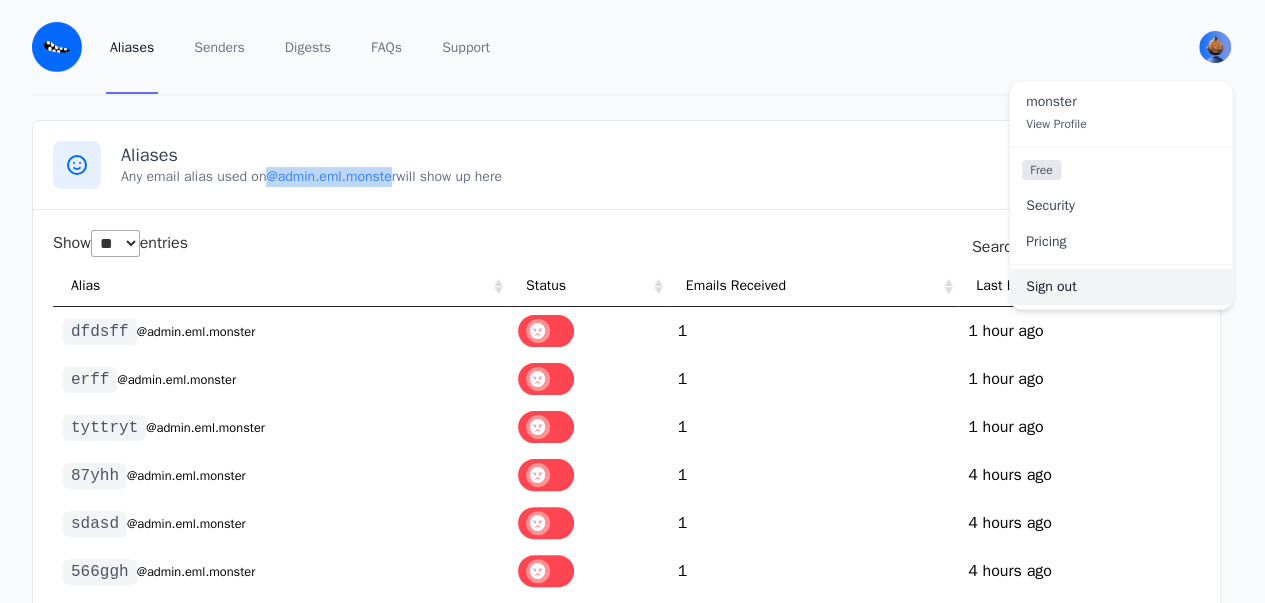 click on "Sign out" at bounding box center (1121, 287) 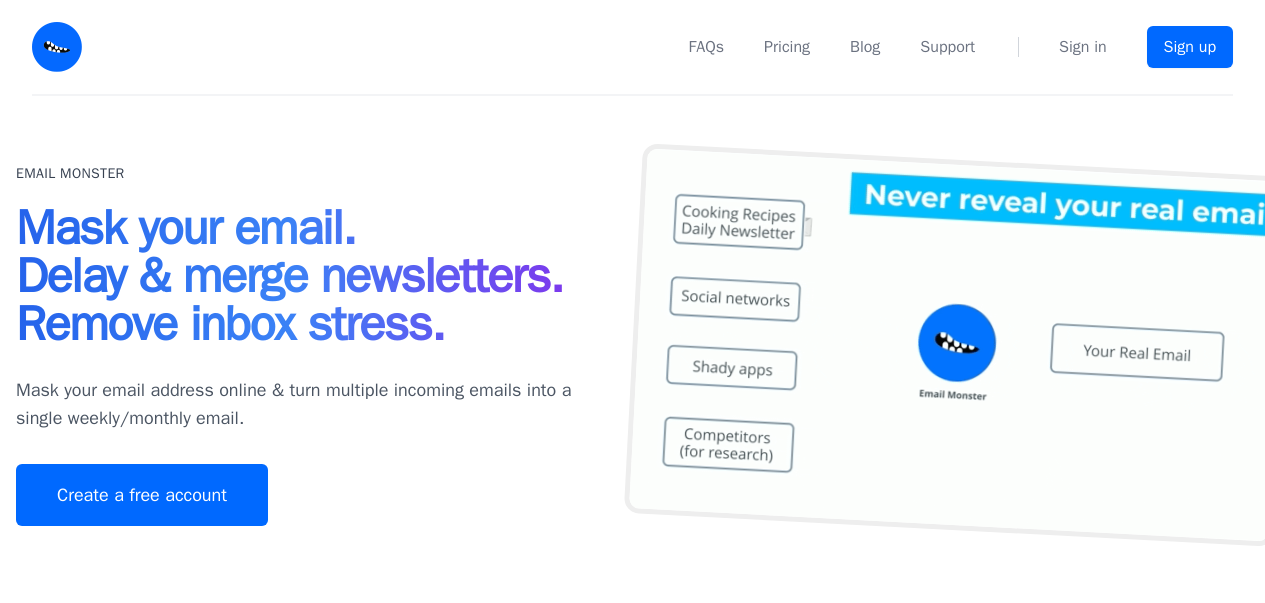 scroll, scrollTop: 0, scrollLeft: 0, axis: both 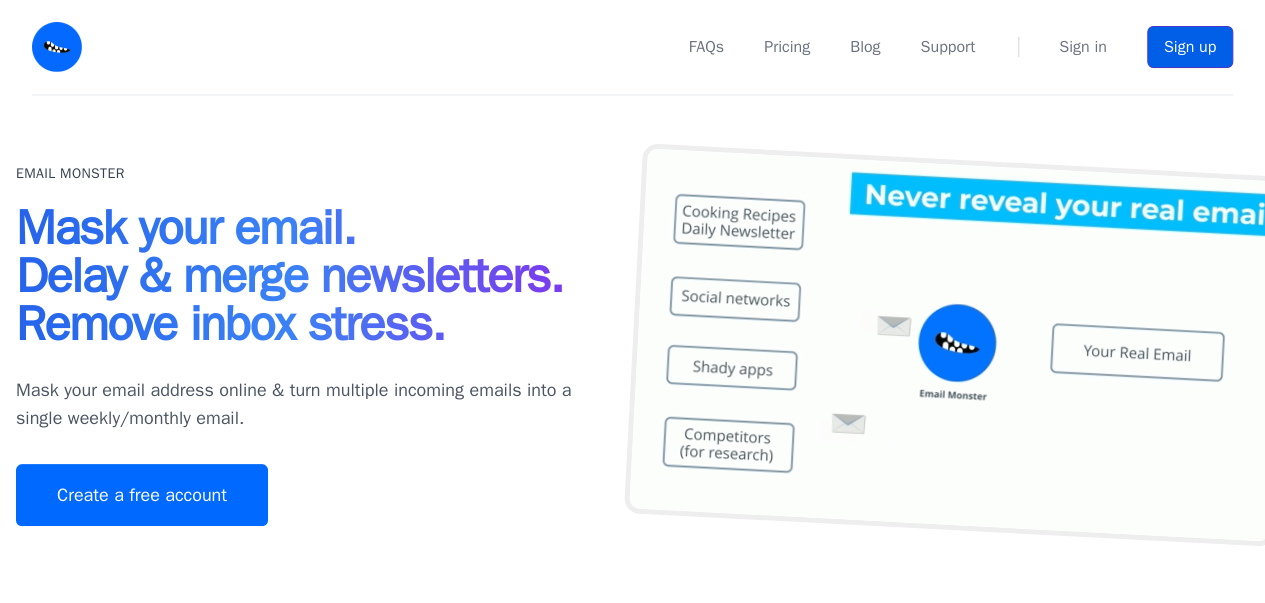click on "Sign up" at bounding box center (1190, 47) 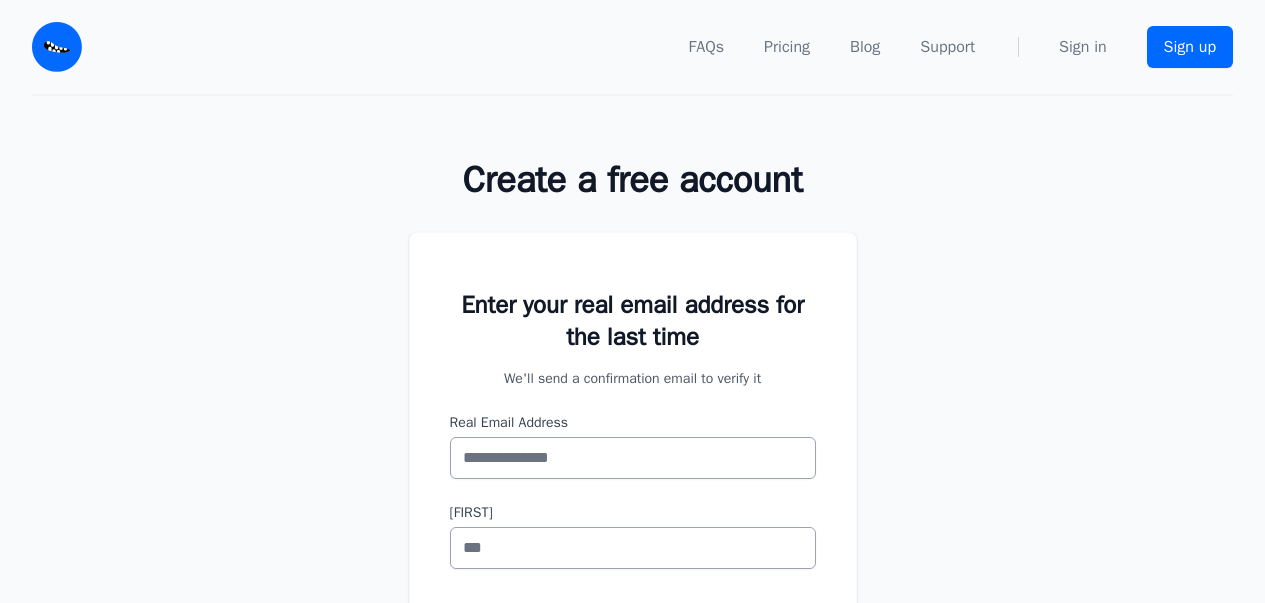 scroll, scrollTop: 0, scrollLeft: 0, axis: both 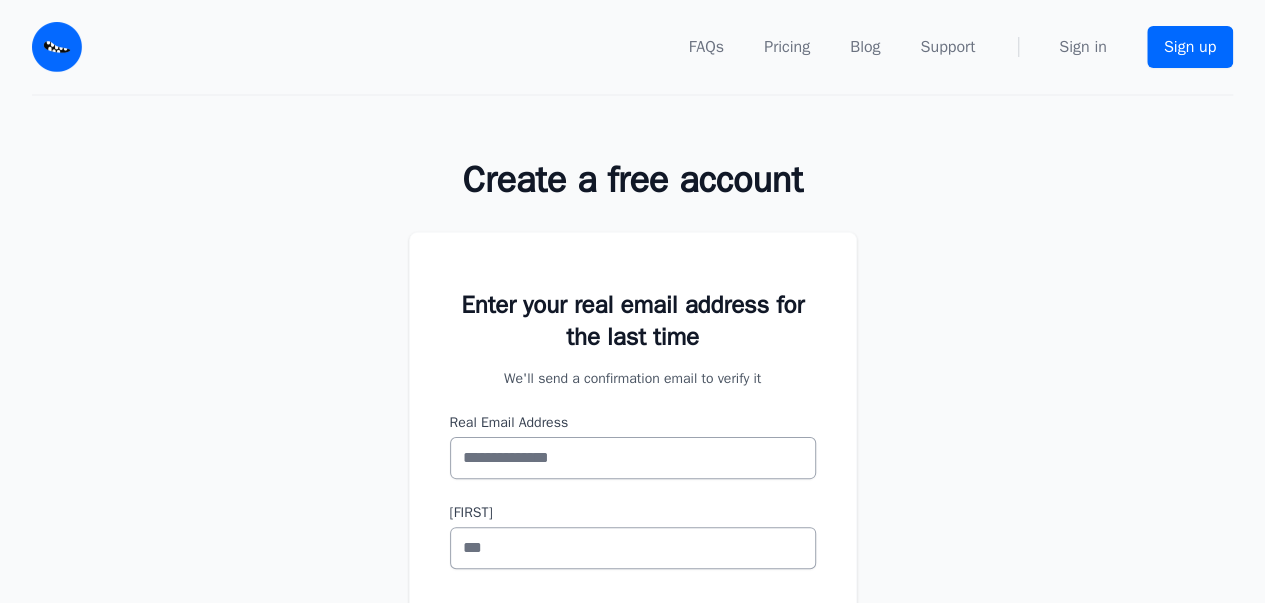 click on "Real Email Address" at bounding box center [633, 458] 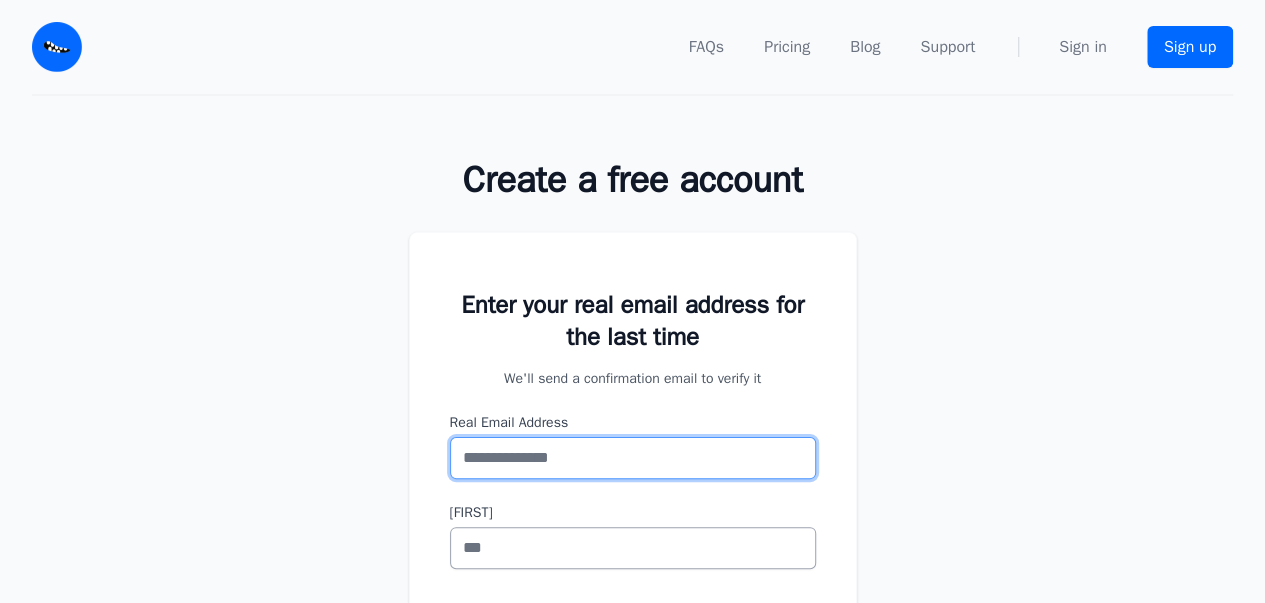 paste on "**********" 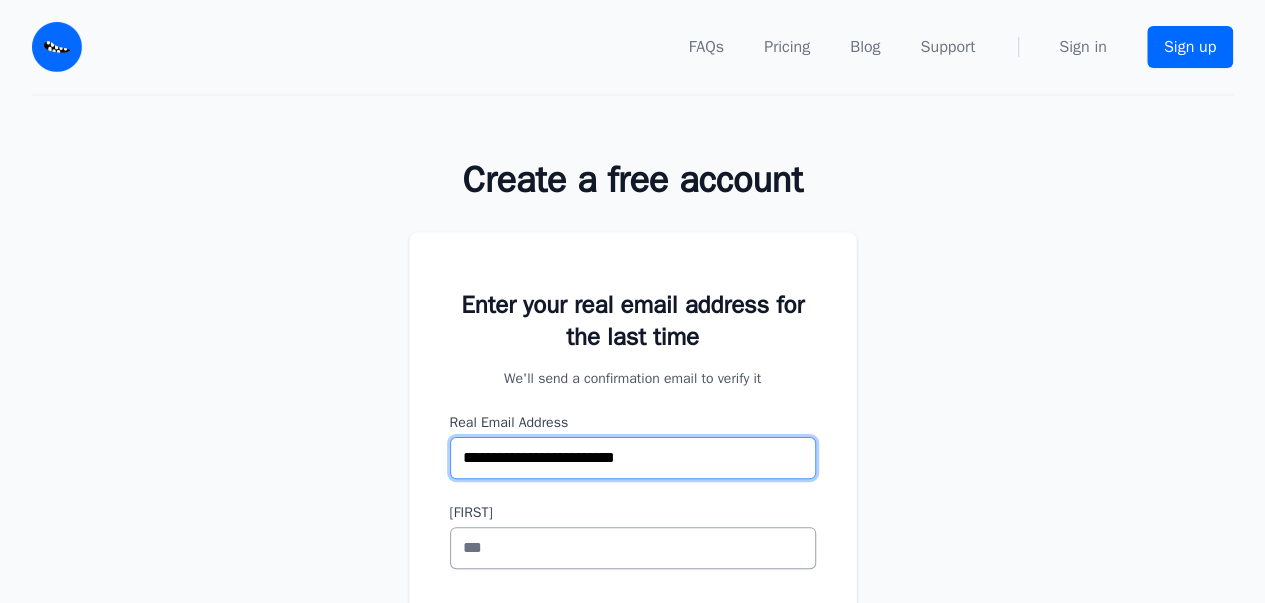type on "**********" 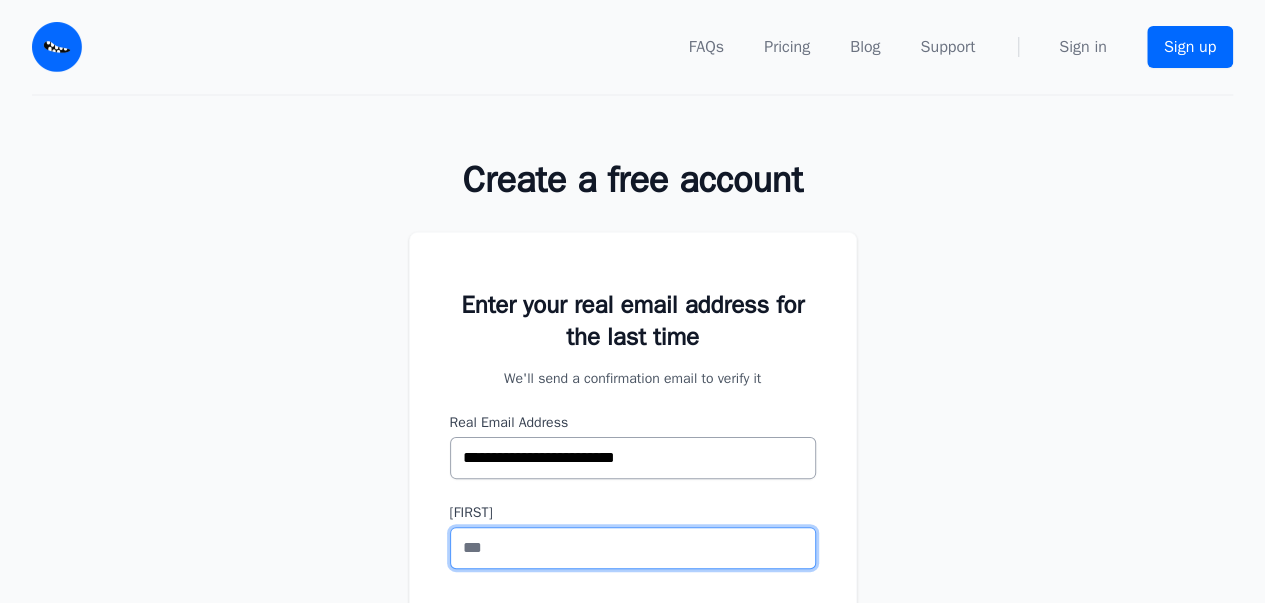 click on "[FIRST] [LAST]" at bounding box center (633, 548) 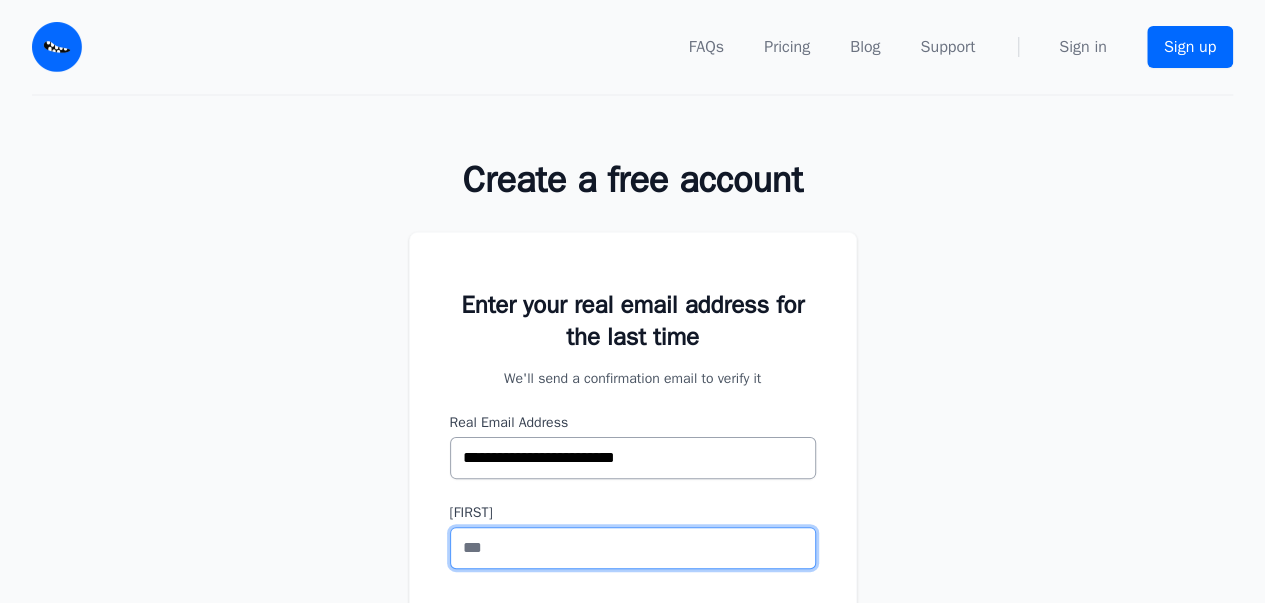 type on "*" 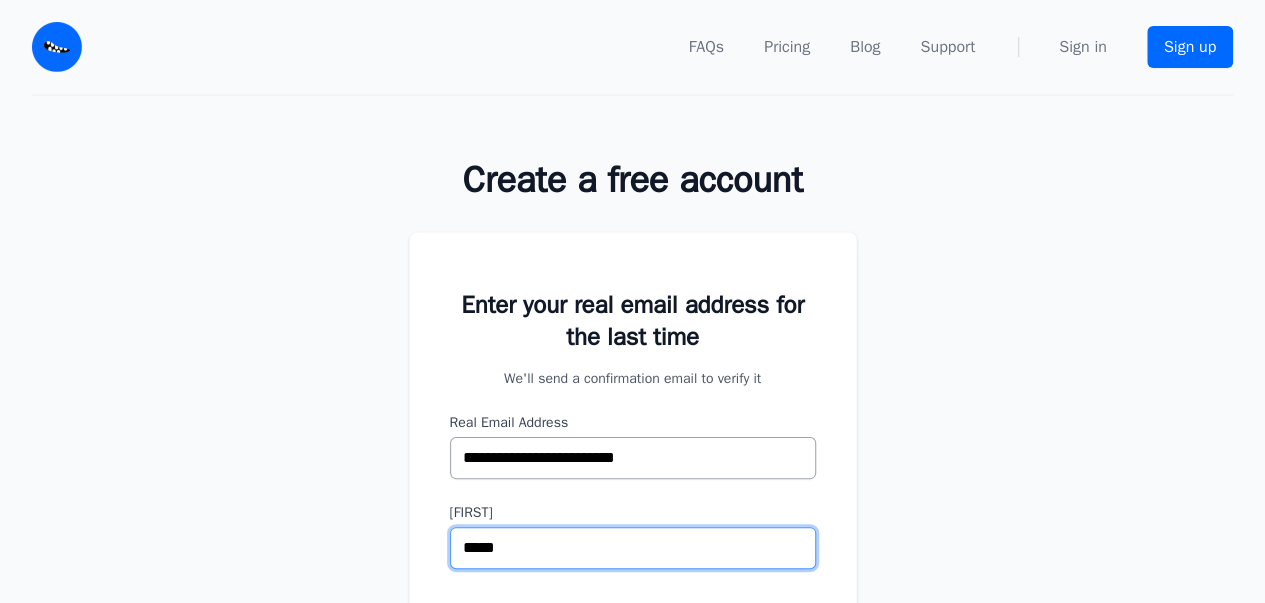 type on "*****" 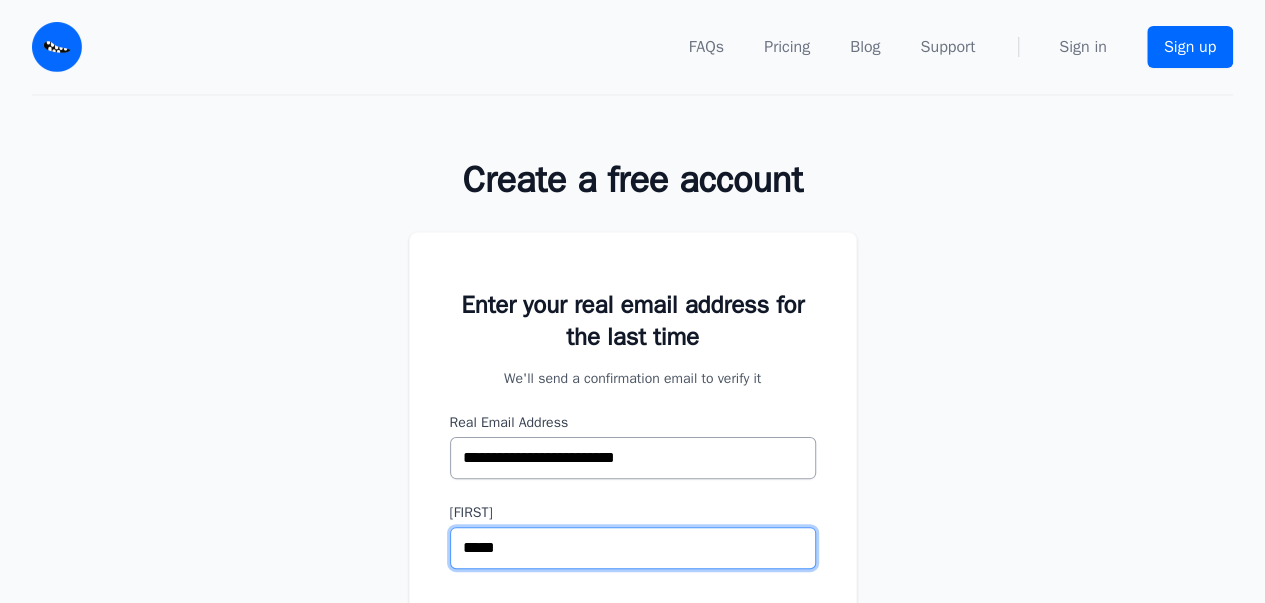 click on "Confirm my email" at bounding box center [633, 710] 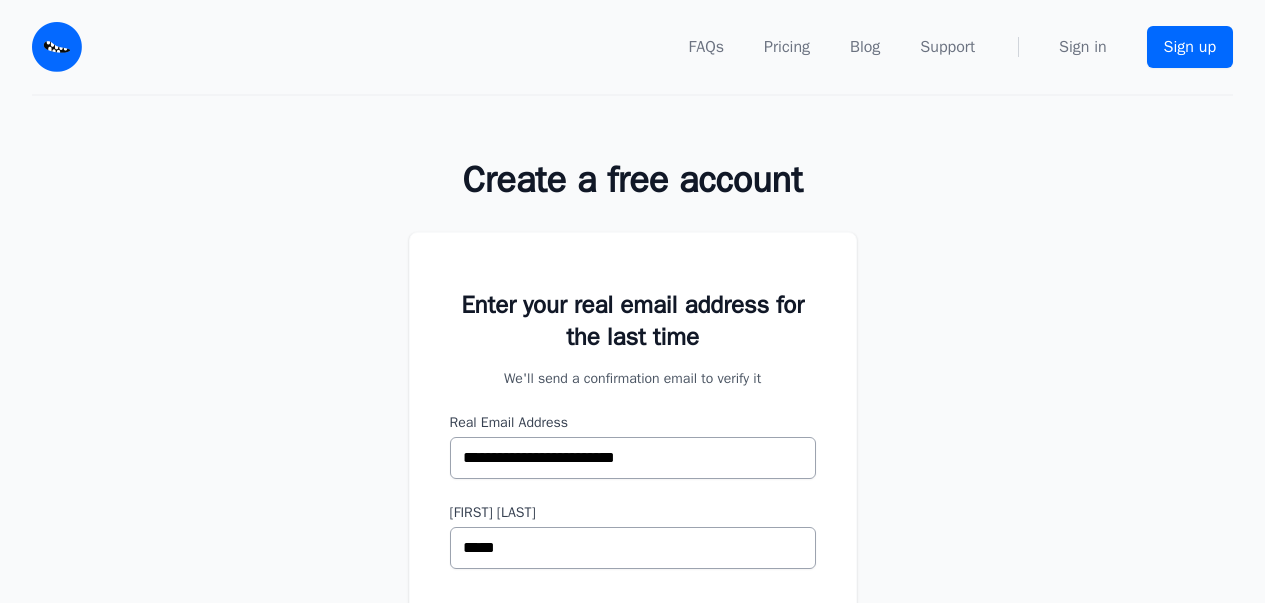 scroll, scrollTop: 0, scrollLeft: 0, axis: both 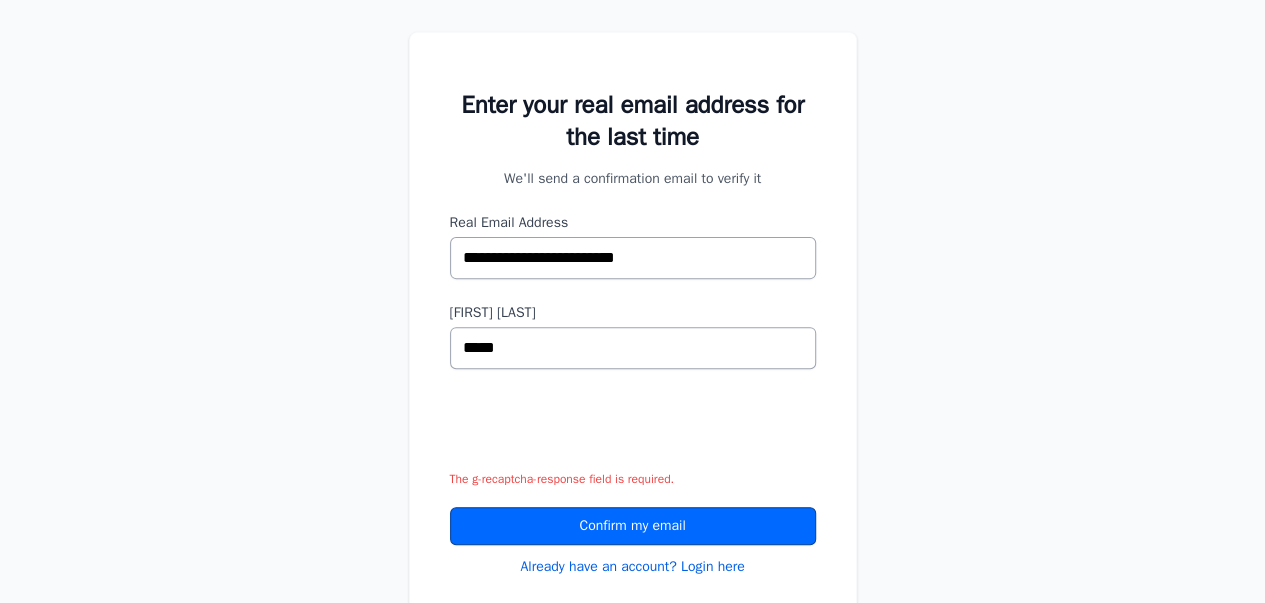 click on "Confirm my email" at bounding box center [633, 526] 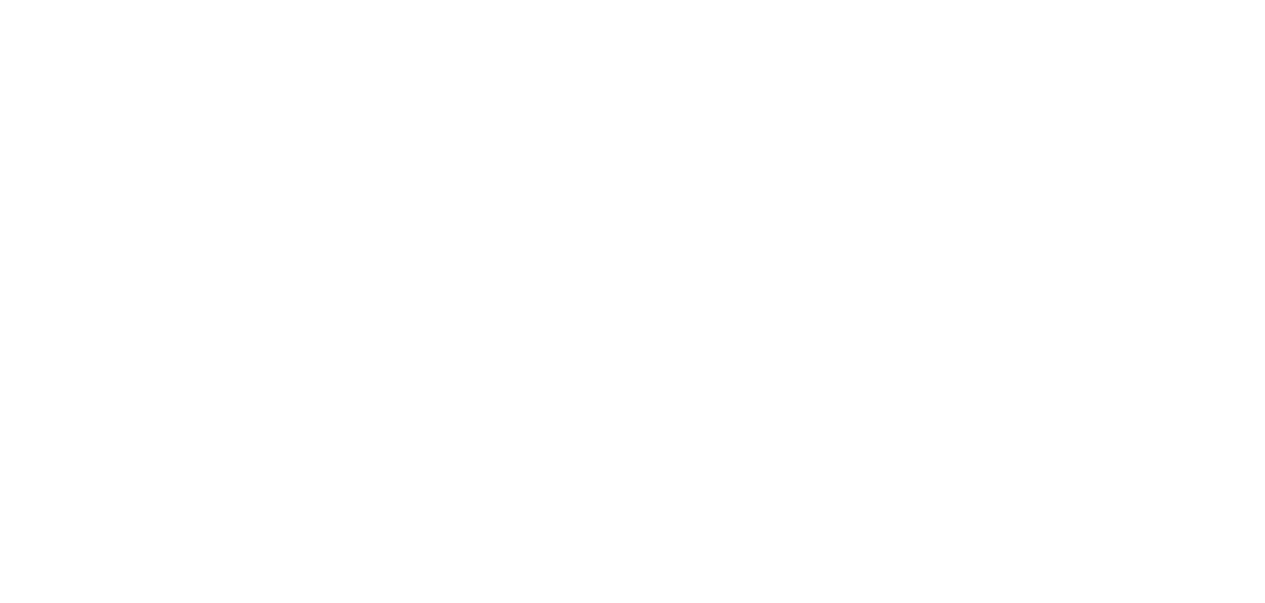 scroll, scrollTop: 0, scrollLeft: 0, axis: both 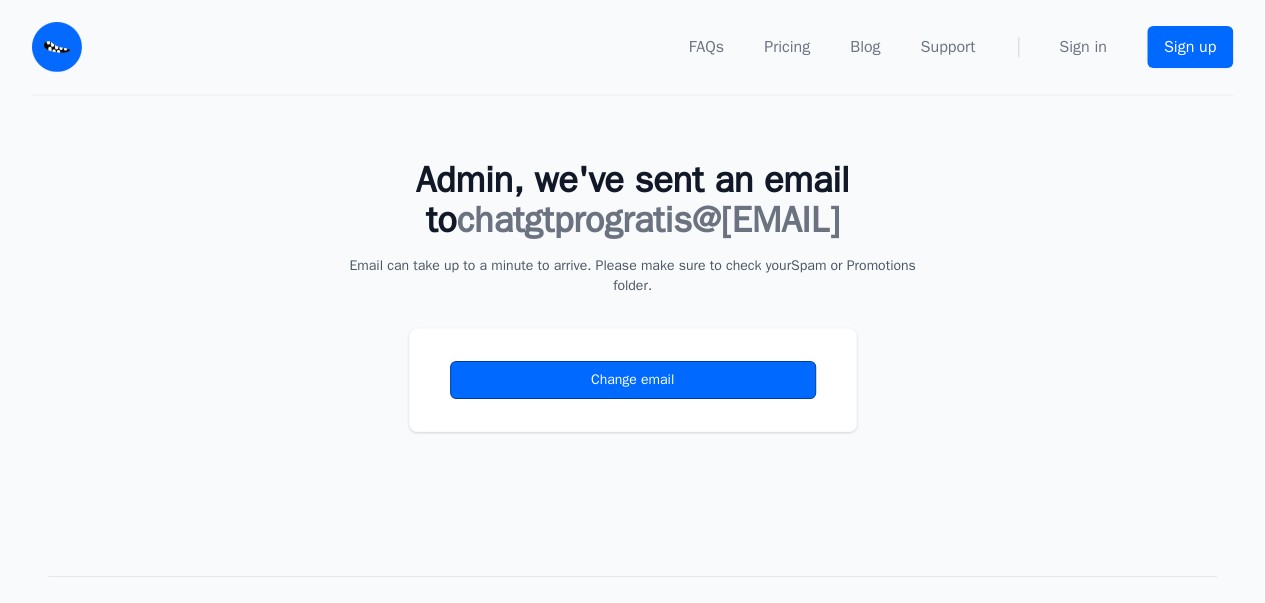 click on "Change email" at bounding box center [633, 380] 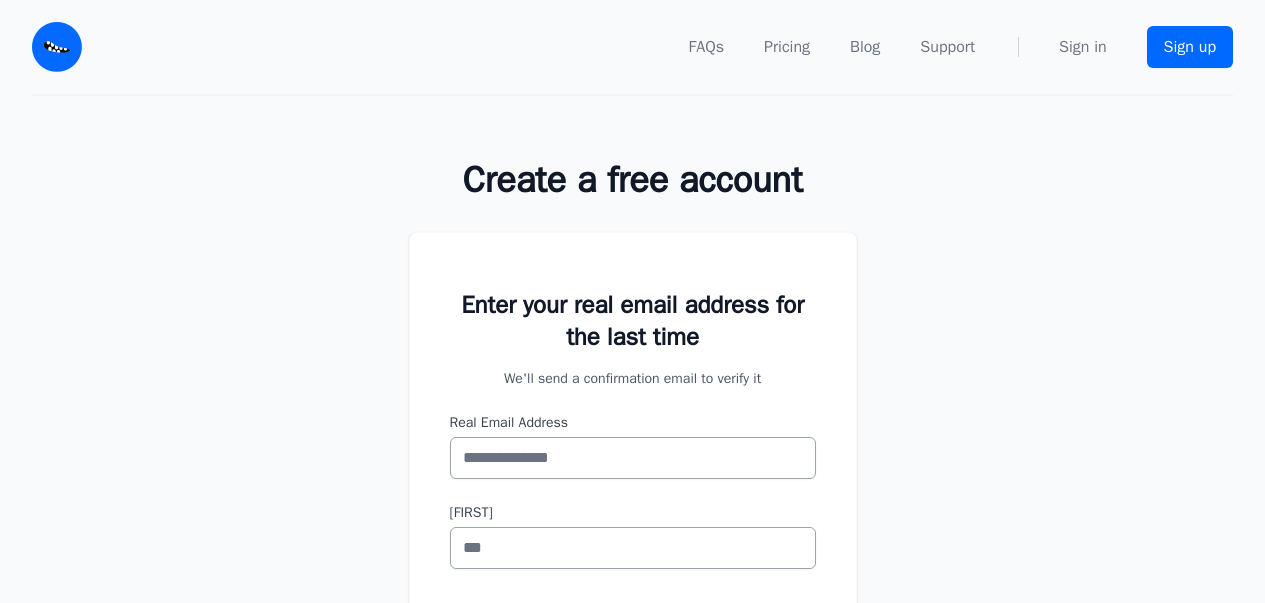 scroll, scrollTop: 0, scrollLeft: 0, axis: both 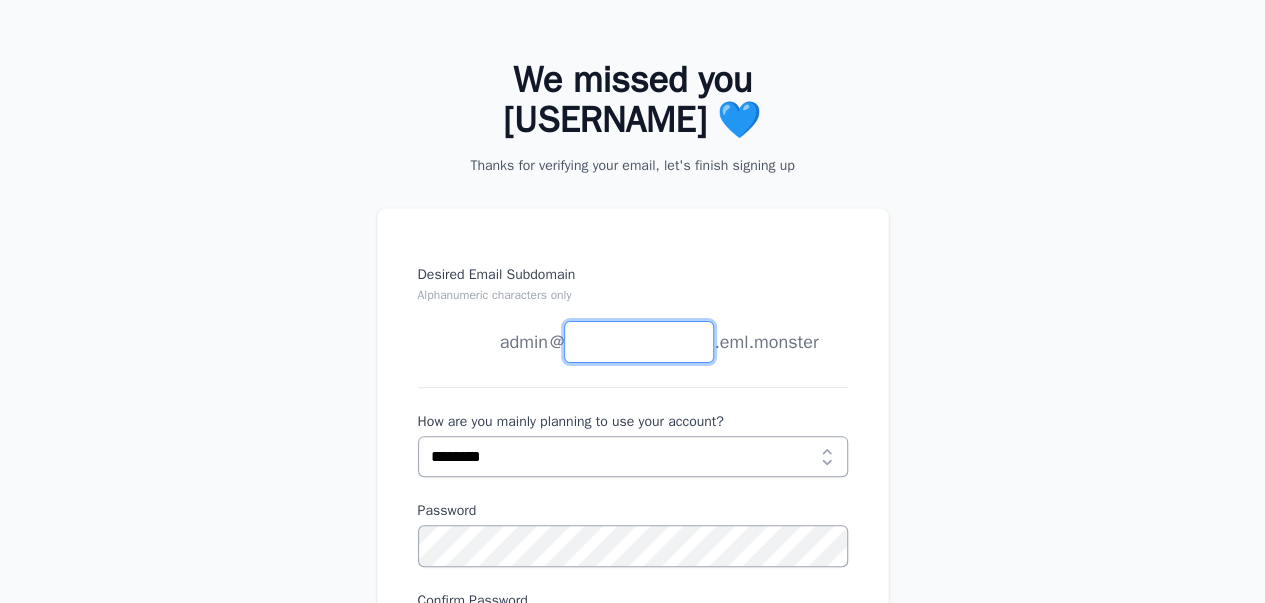 click on "Desired Email Subdomain
Alphanumeric characters only" at bounding box center (639, 342) 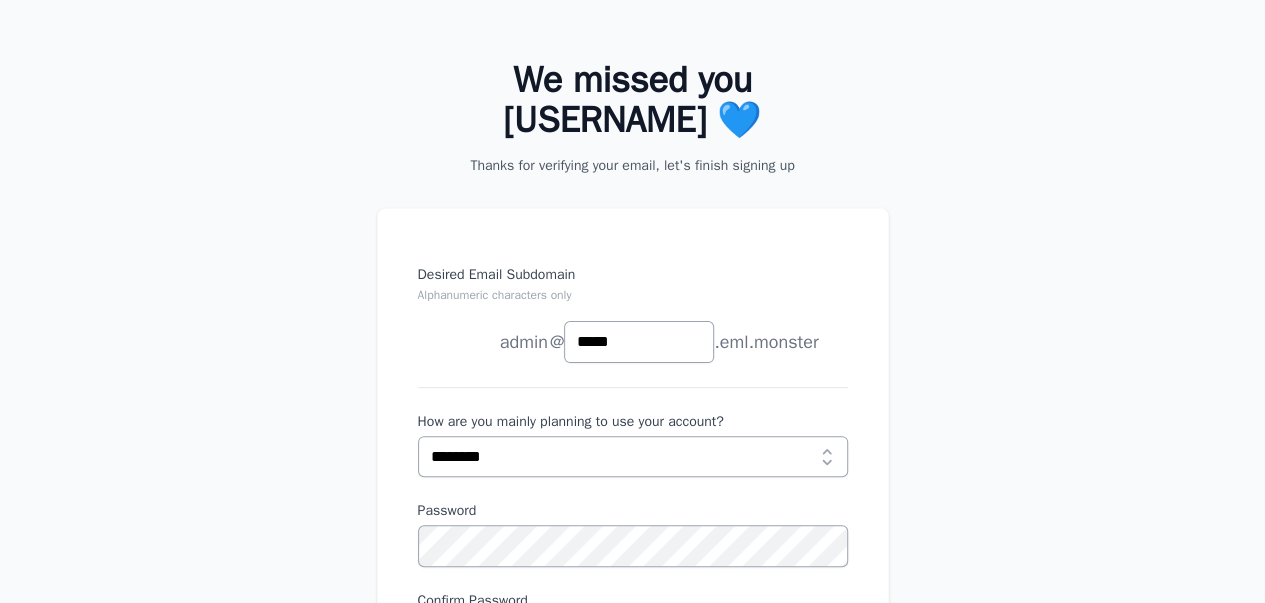 click on "Desired Email Subdomain
Alphanumeric characters only
admin
joe
news
anything
@
*****
.eml.monster ********" at bounding box center [633, 544] 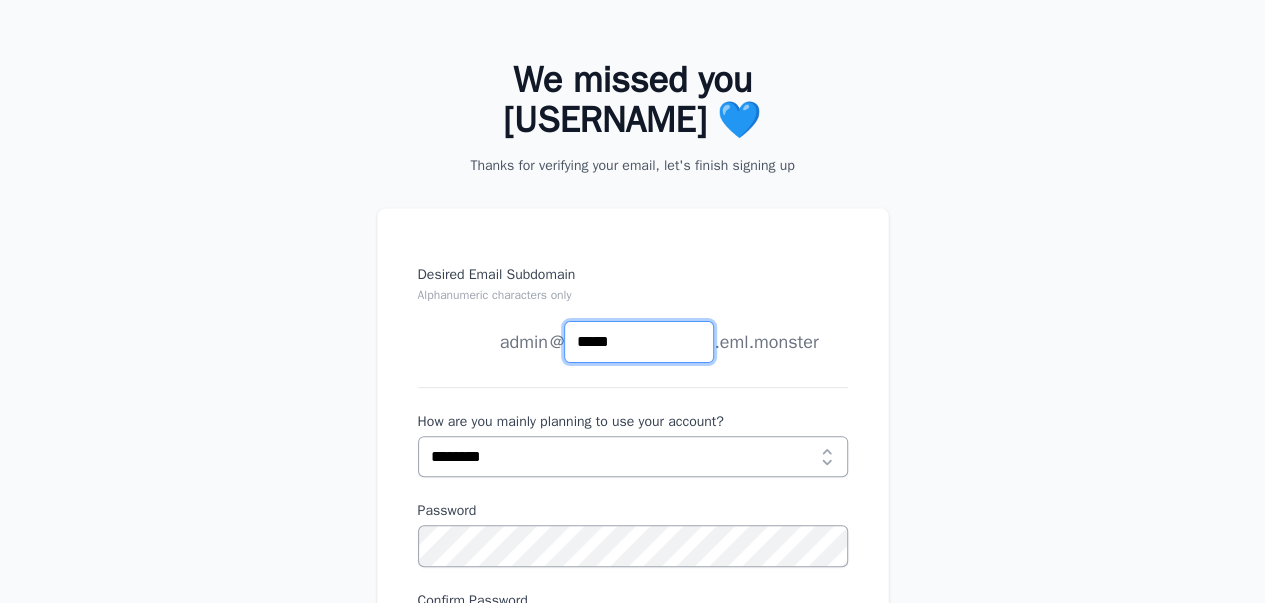 click on "*****" at bounding box center (639, 342) 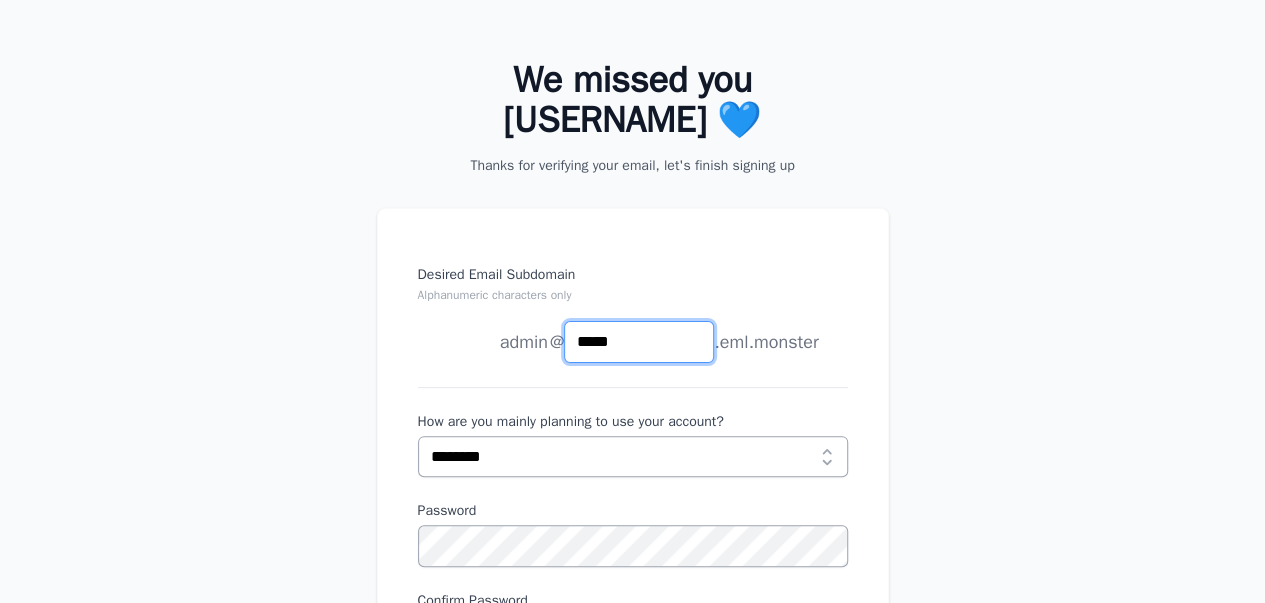 type on "*" 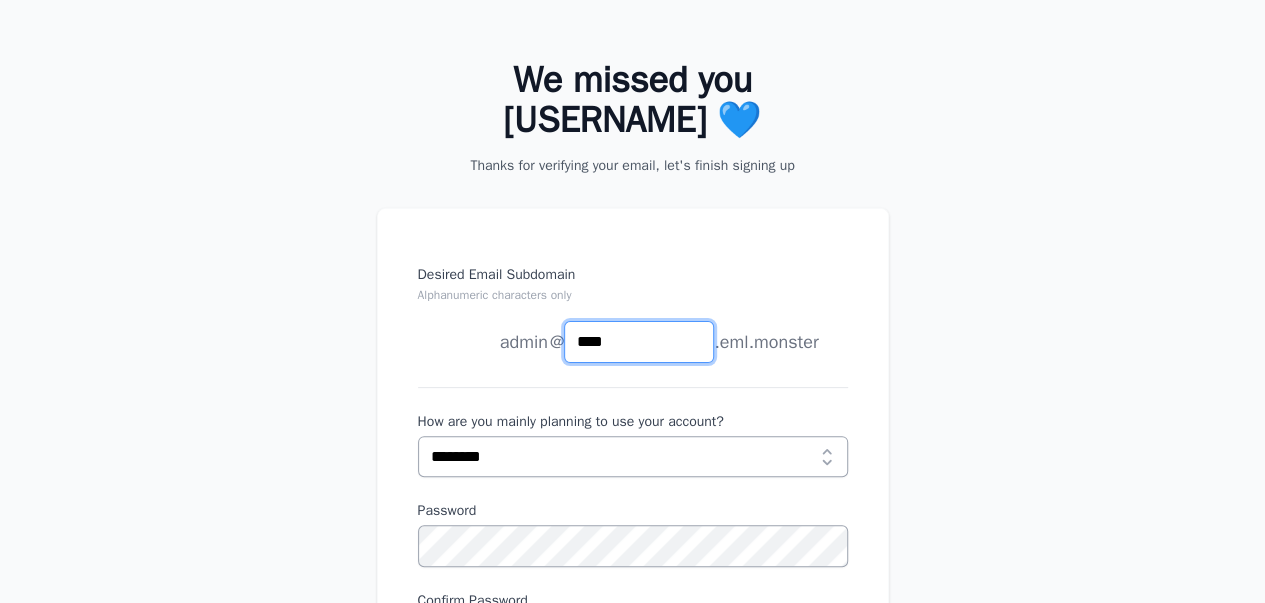 scroll, scrollTop: 300, scrollLeft: 0, axis: vertical 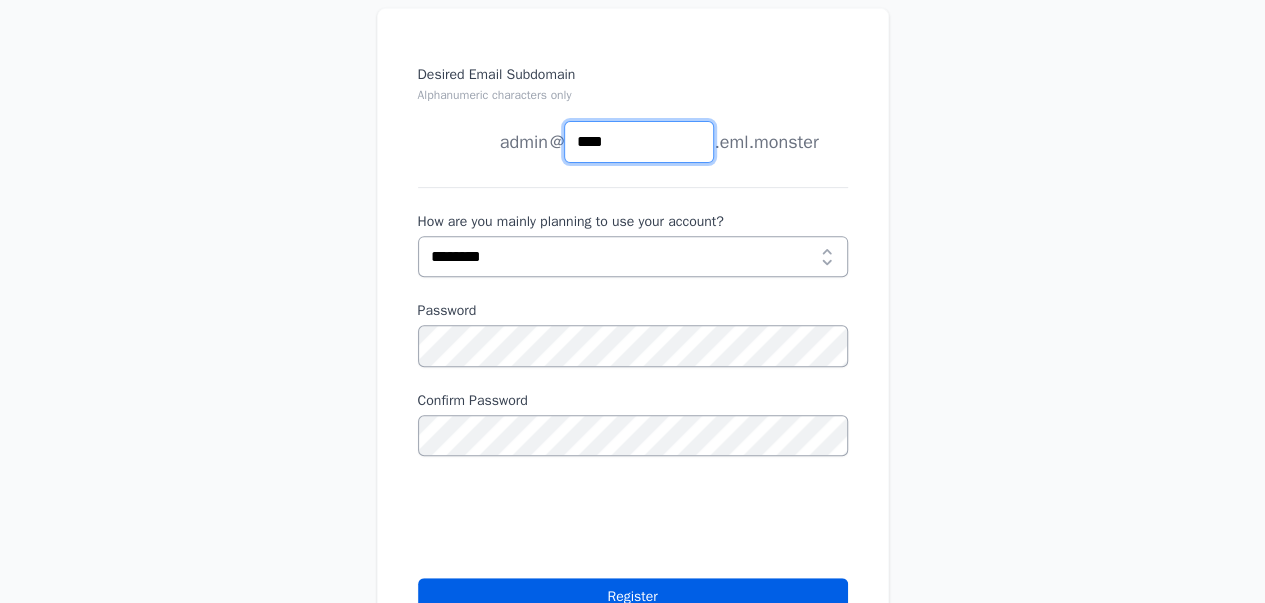 type on "****" 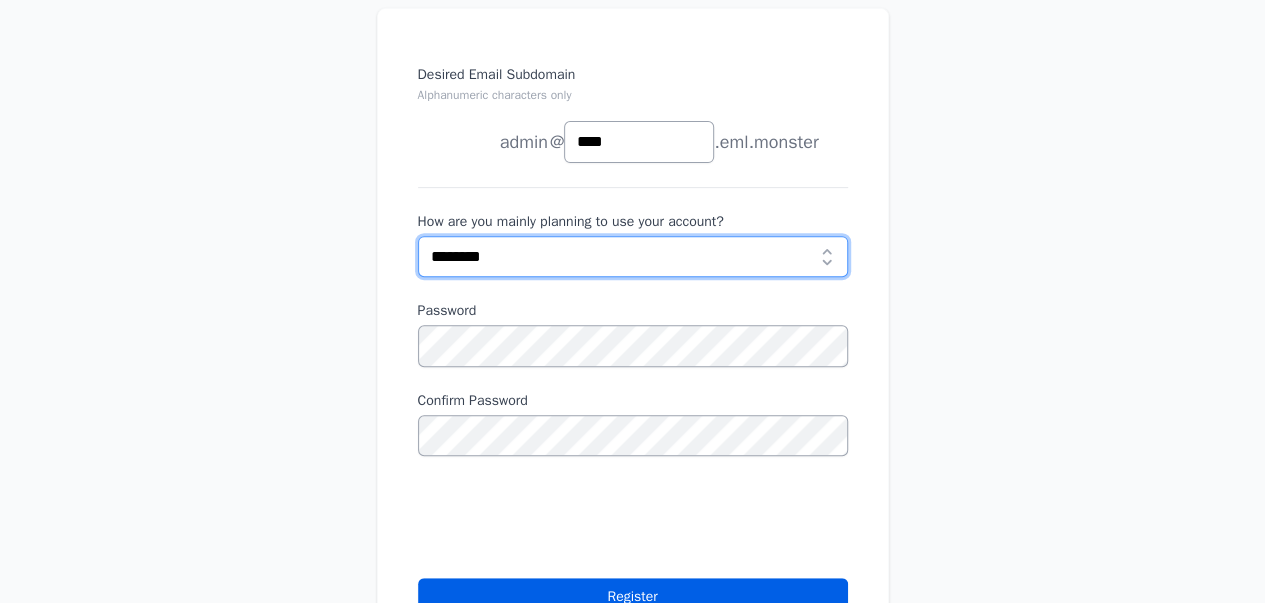 click on "**********" at bounding box center [633, 256] 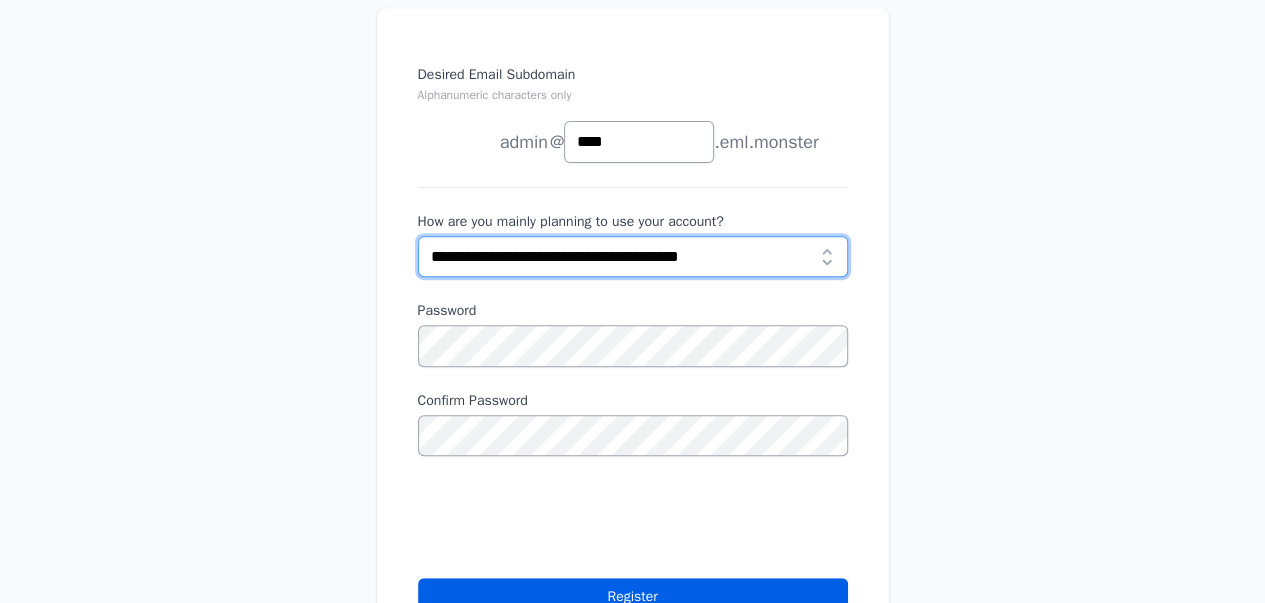 click on "**********" at bounding box center [633, 256] 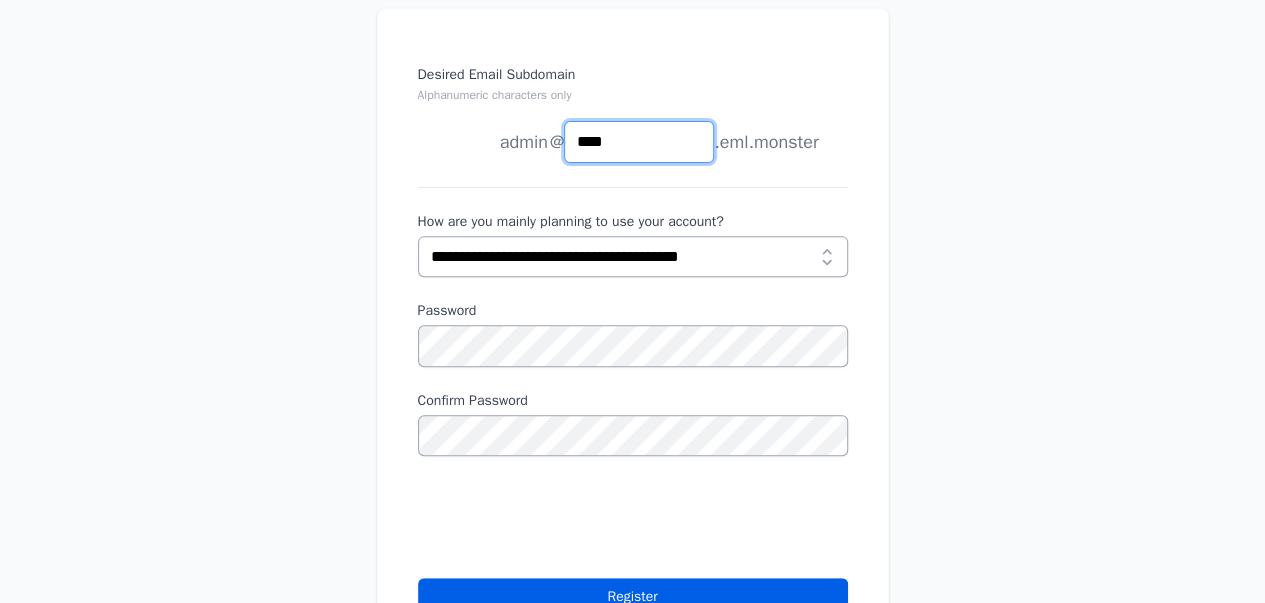 click on "****" at bounding box center [639, 142] 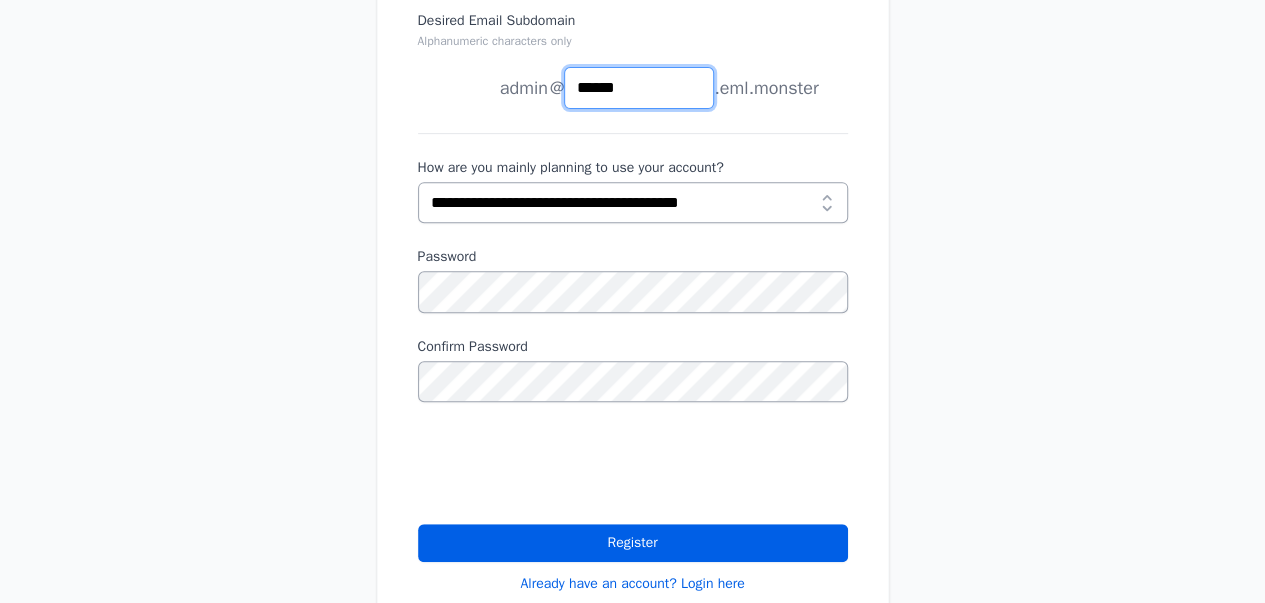 scroll, scrollTop: 400, scrollLeft: 0, axis: vertical 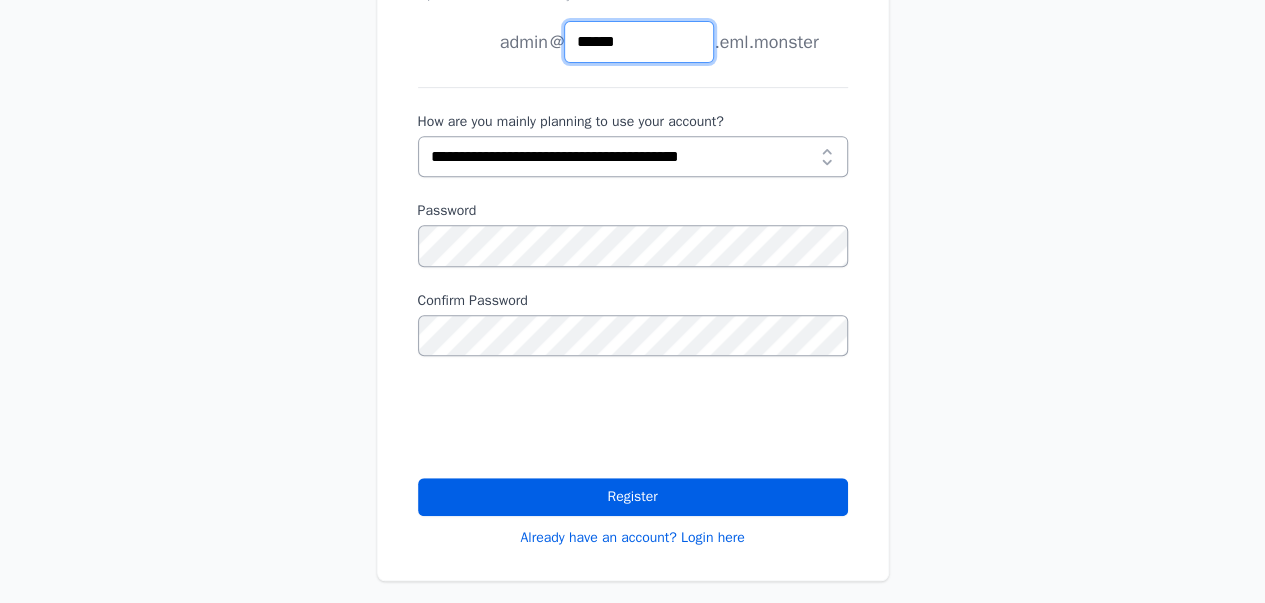 type on "******" 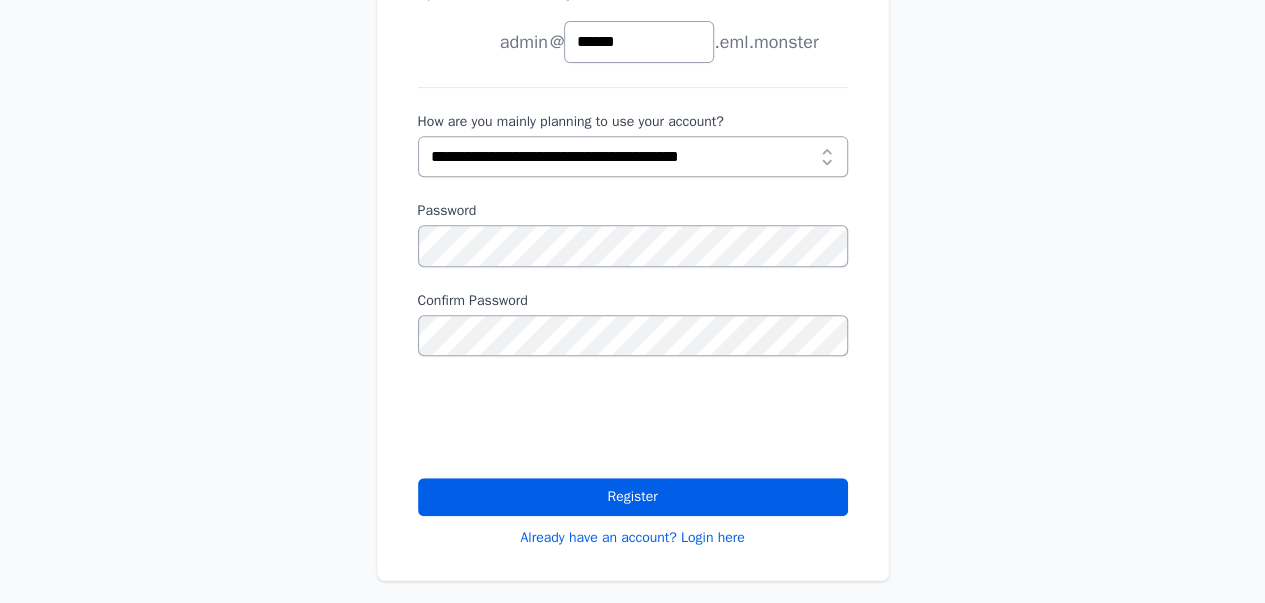 click on "Password" at bounding box center (633, 211) 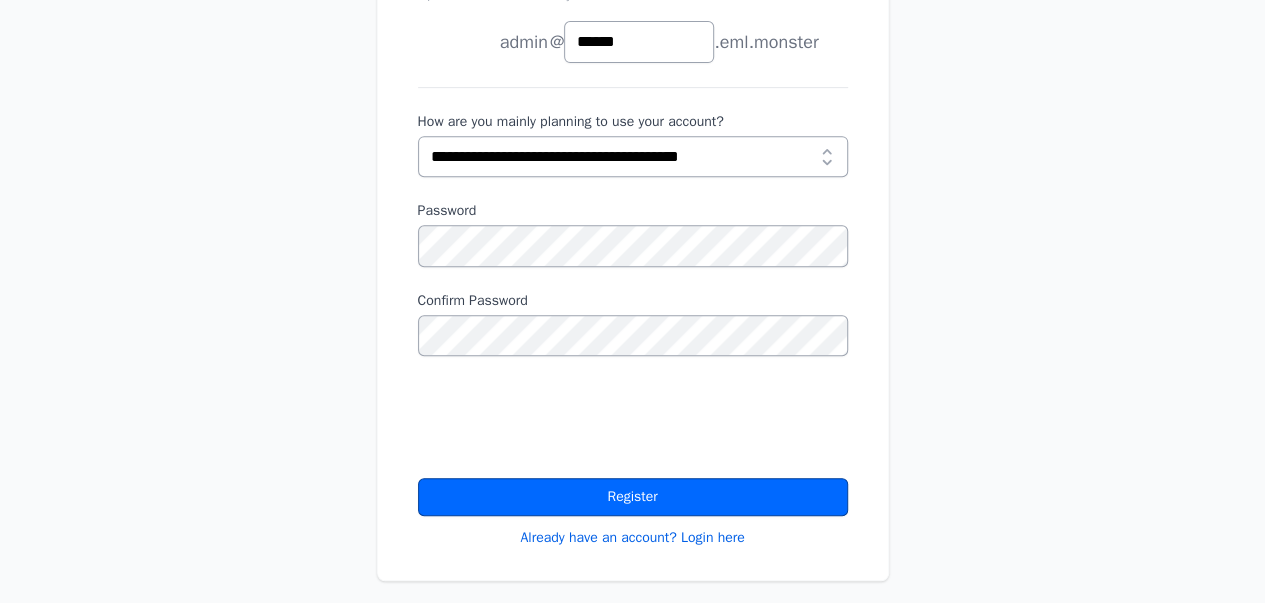click on "Register" at bounding box center [633, 497] 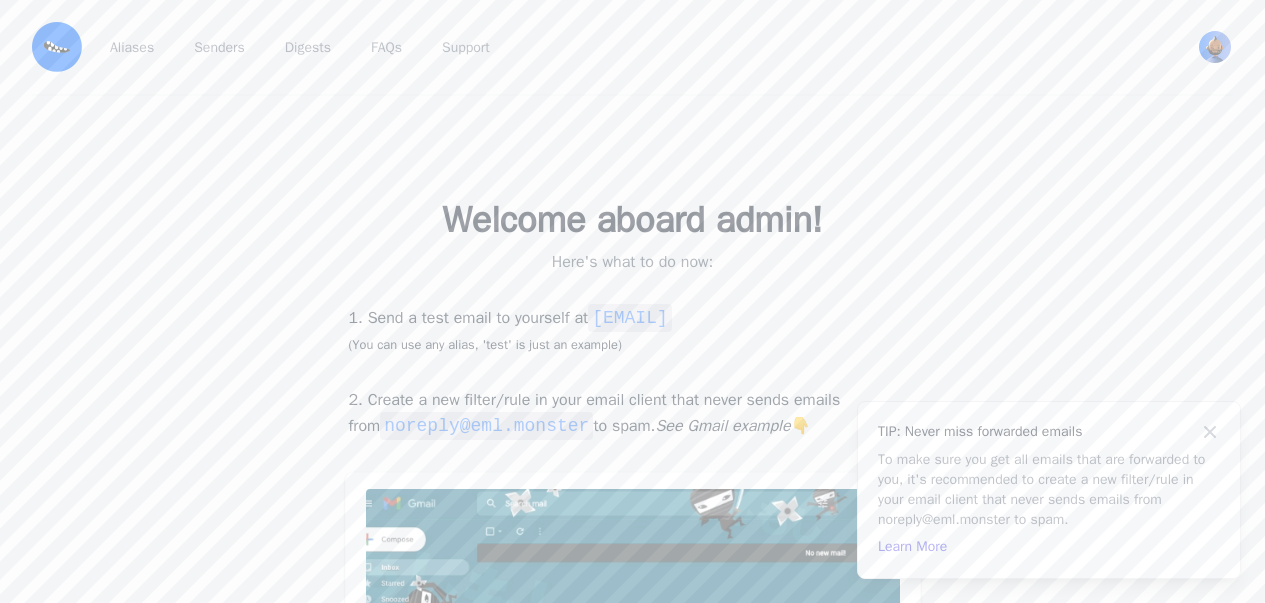 scroll, scrollTop: 0, scrollLeft: 0, axis: both 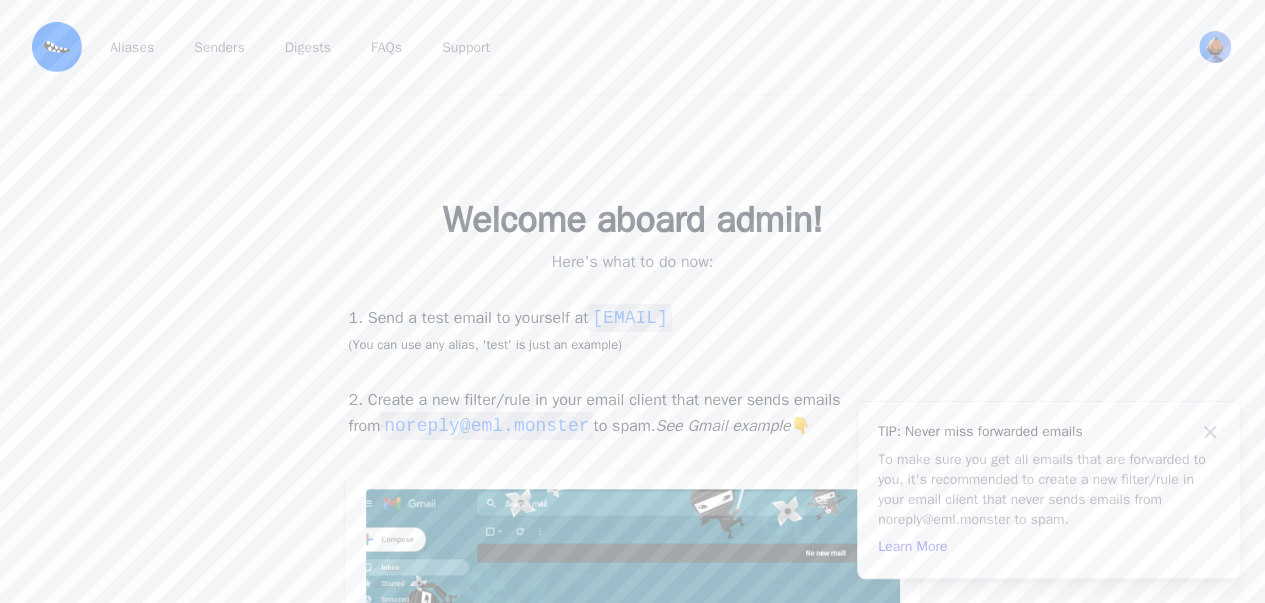 click on "[EMAIL]" at bounding box center (630, 318) 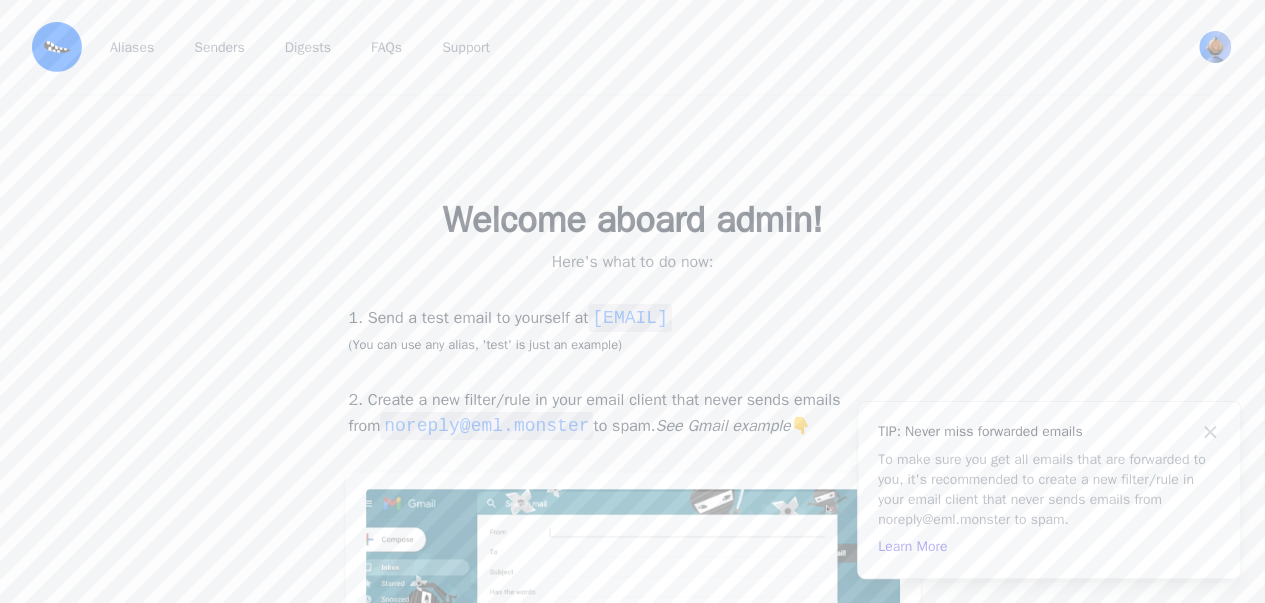 click on "[EMAIL]" at bounding box center (630, 318) 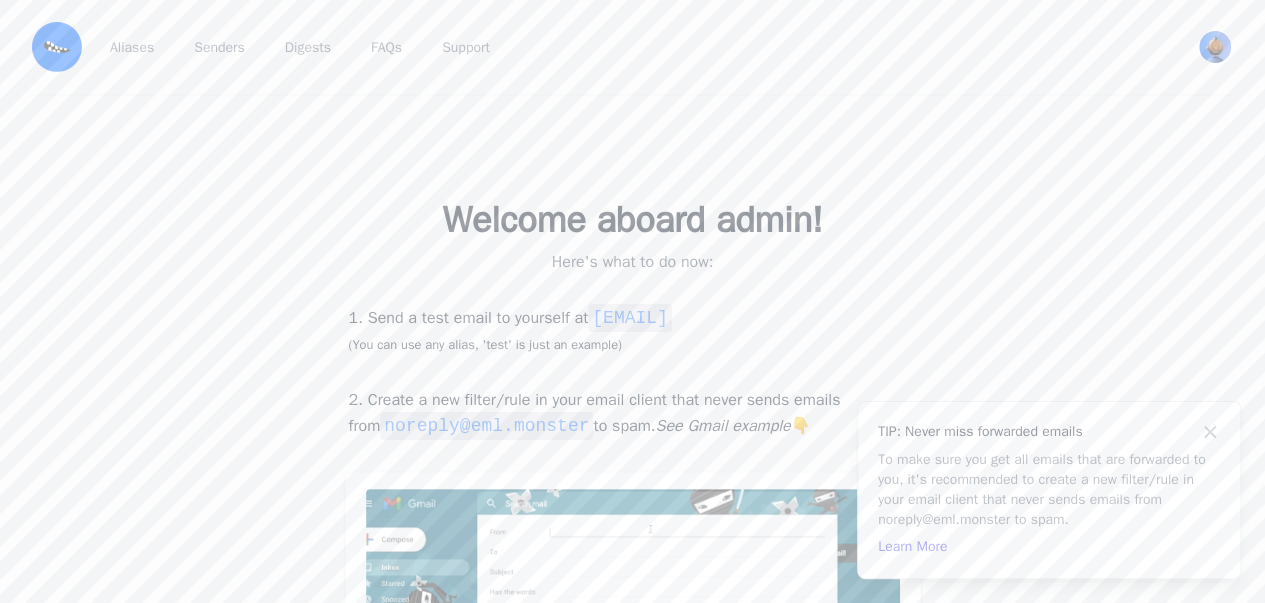 click on "[EMAIL]" at bounding box center [630, 318] 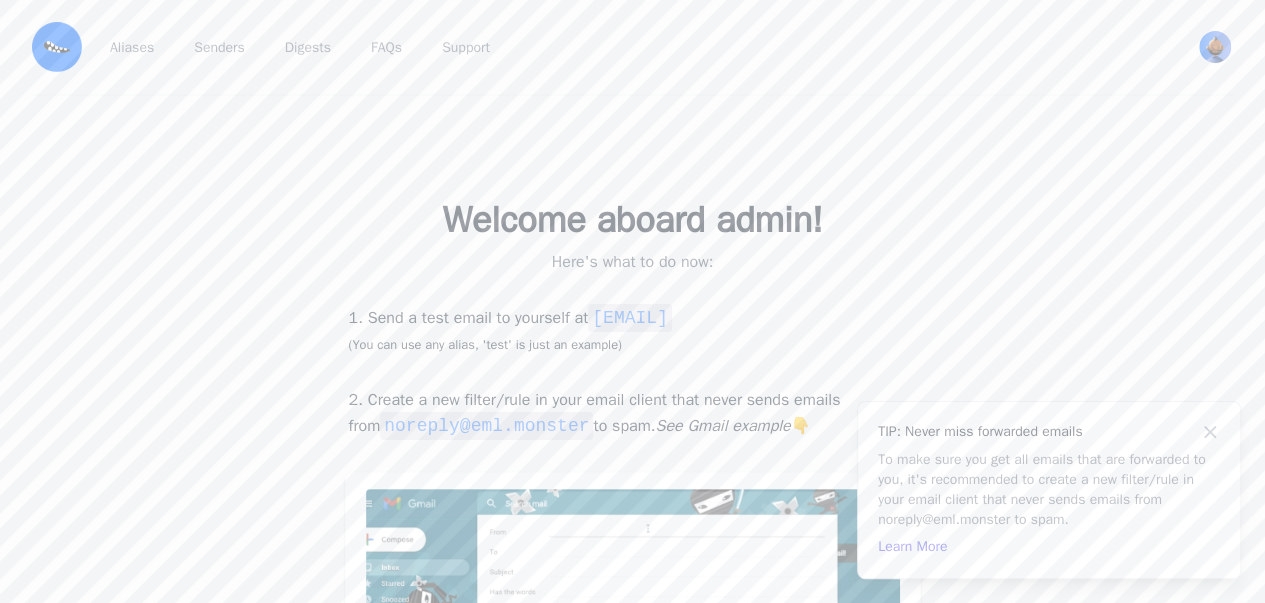 drag, startPoint x: 822, startPoint y: 319, endPoint x: 591, endPoint y: 302, distance: 231.6247 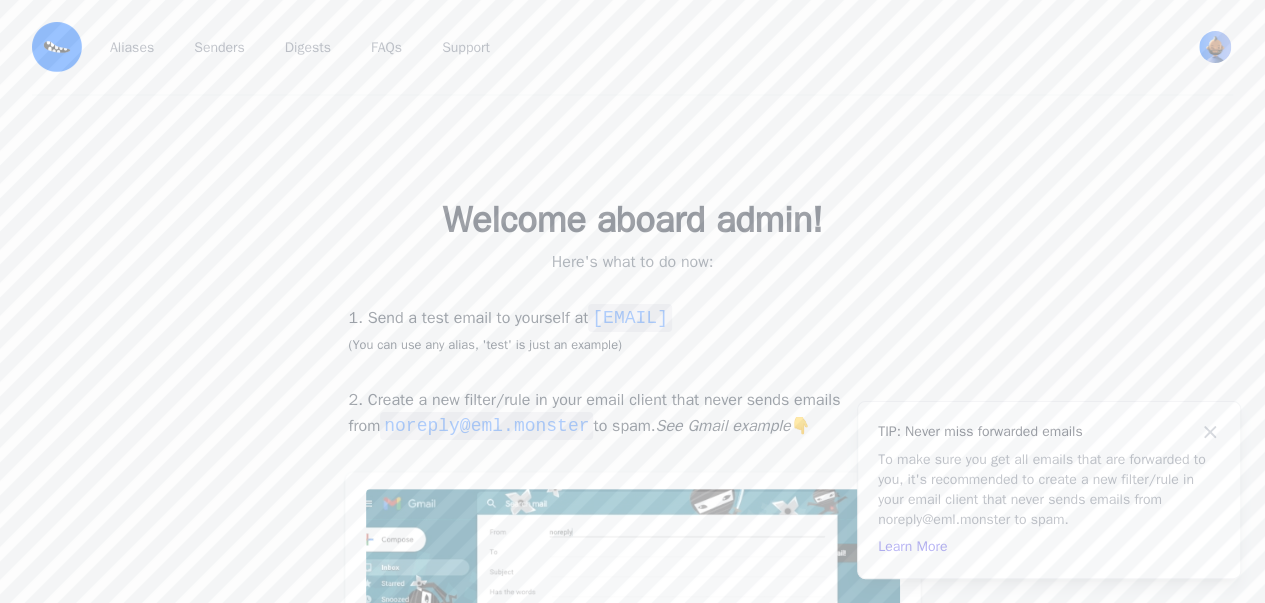 click on "1. Send a test email to yourself at  [EMAIL] (You can use any alias, 'test' is just an example)
2. Create a new filter/rule in your email client that never sends emails from  [EMAIL]  to spam.  See Gmail example  👇
Go to Dashboard" at bounding box center (633, 561) 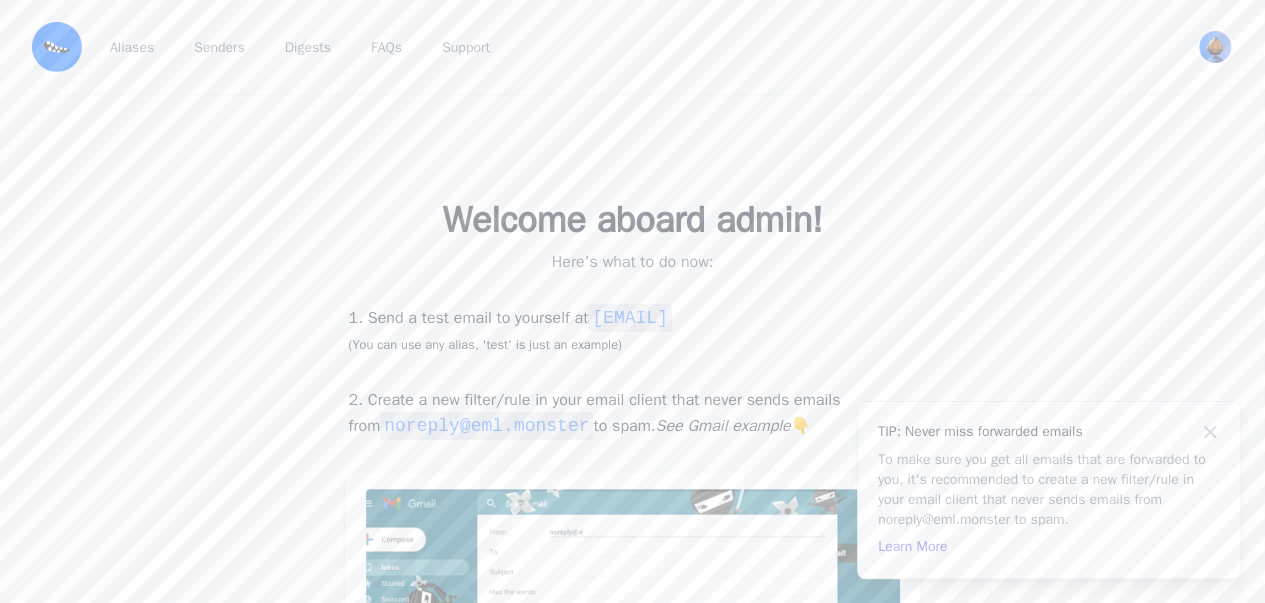 copy on "[EMAIL]" 